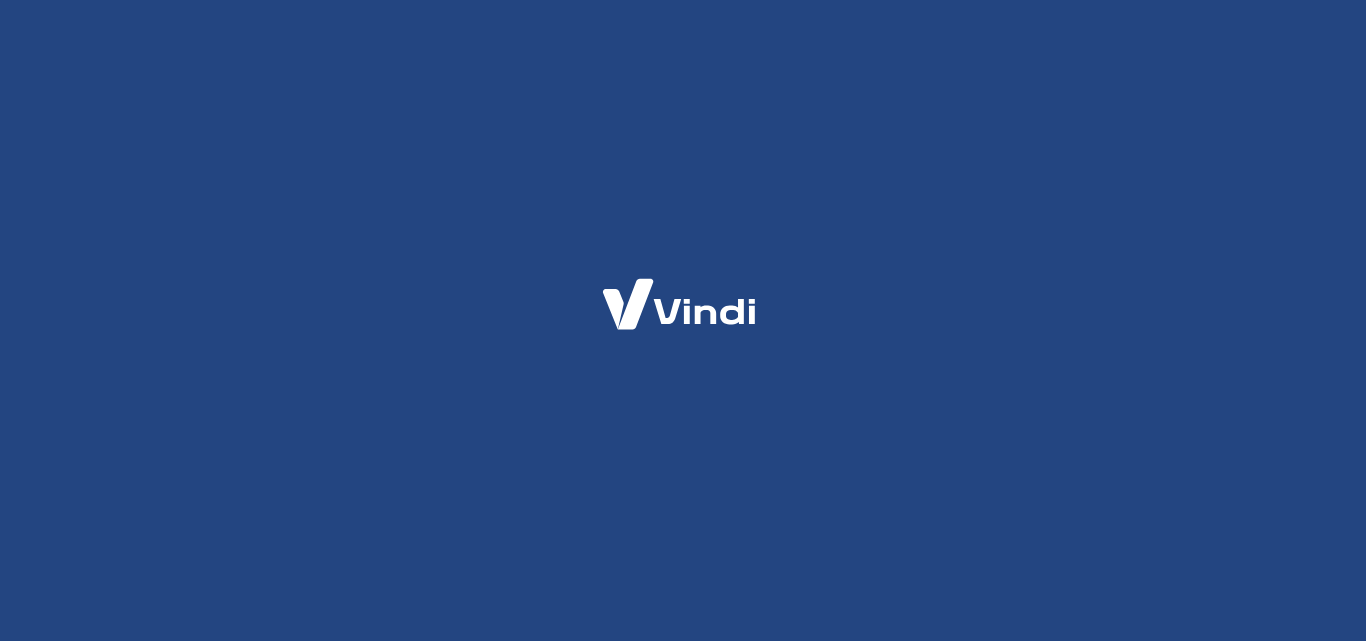 scroll, scrollTop: 0, scrollLeft: 0, axis: both 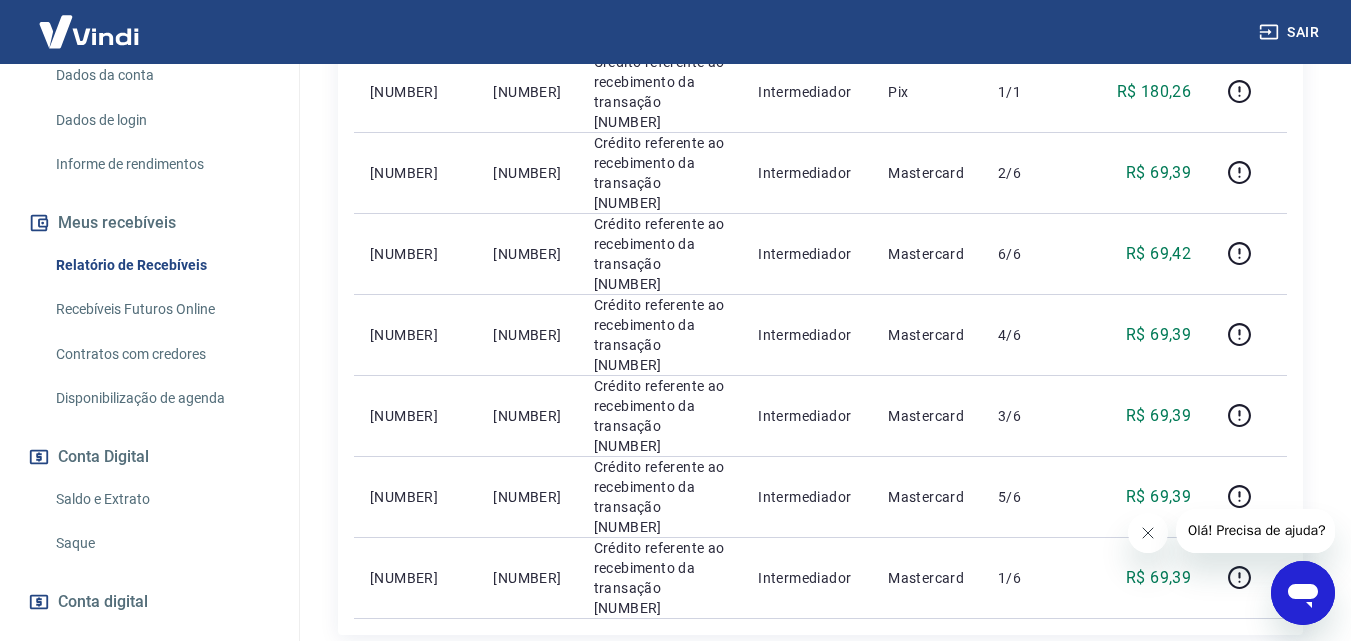 click on "Saldo e Extrato" at bounding box center [161, 499] 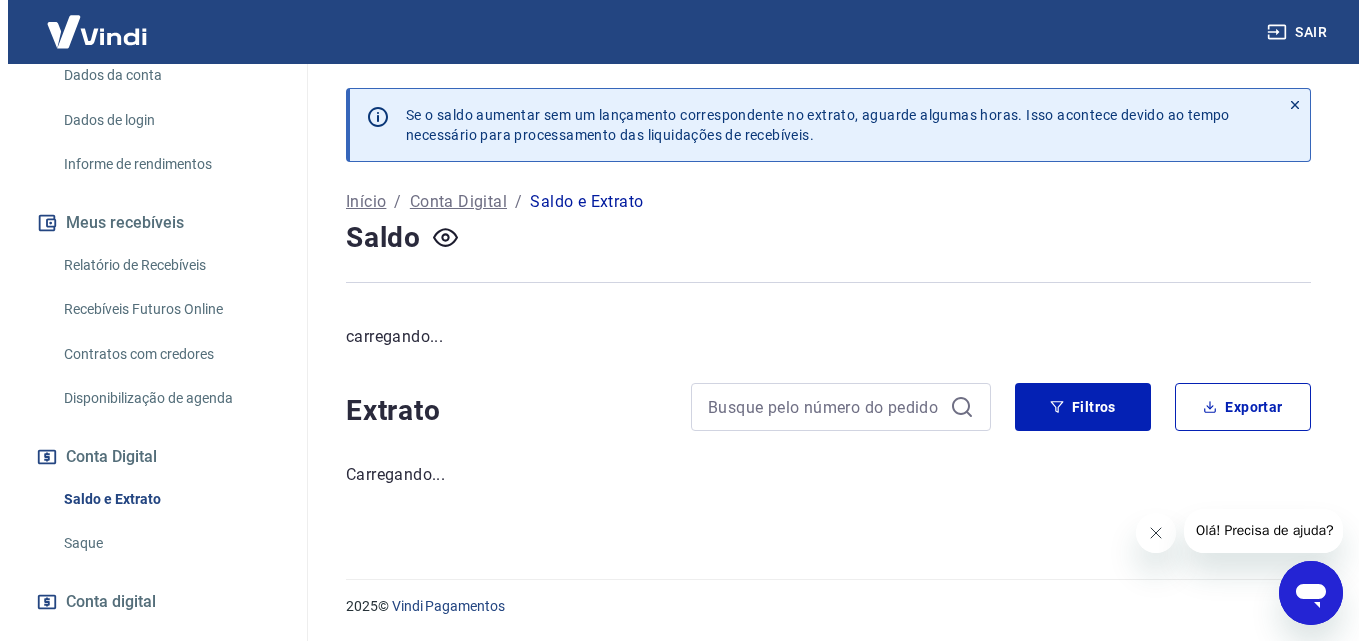 scroll, scrollTop: 0, scrollLeft: 0, axis: both 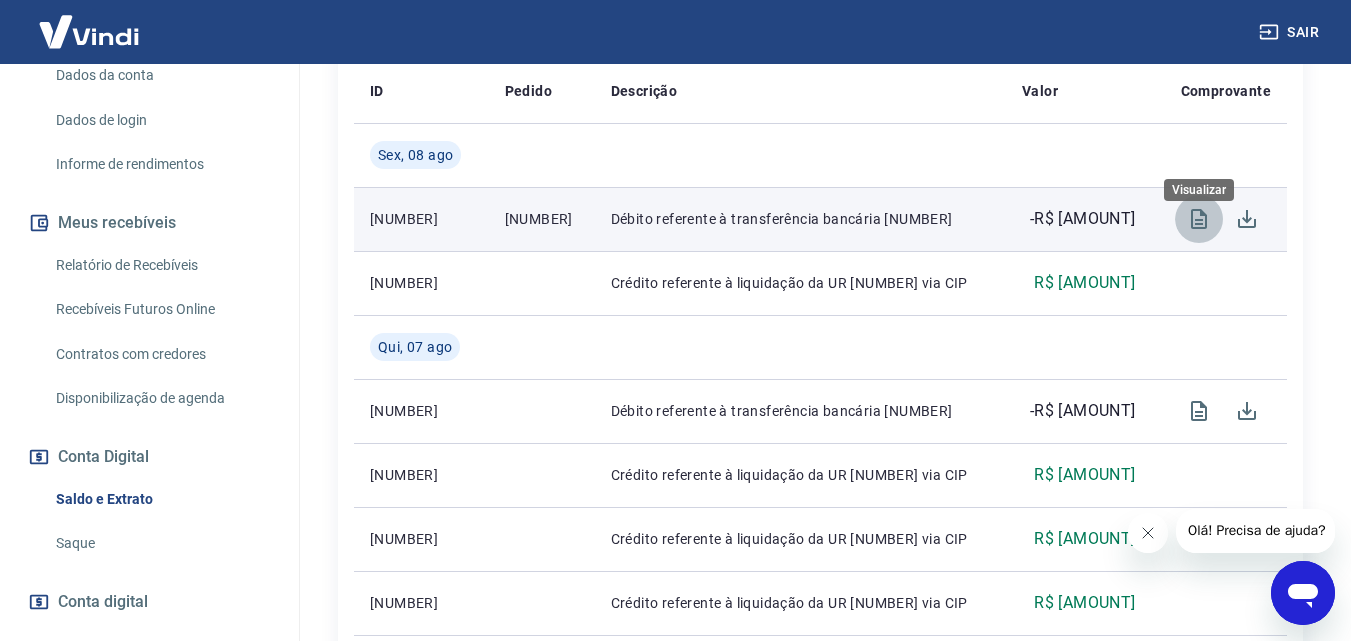 click 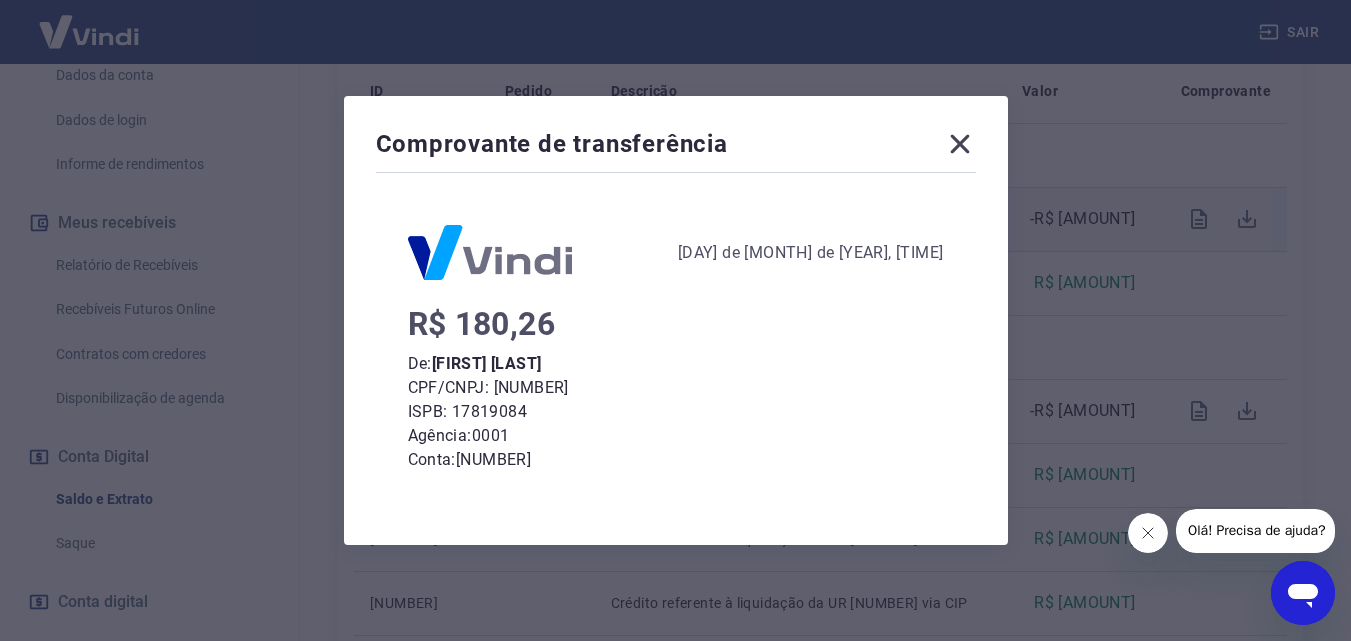 scroll, scrollTop: 239, scrollLeft: 0, axis: vertical 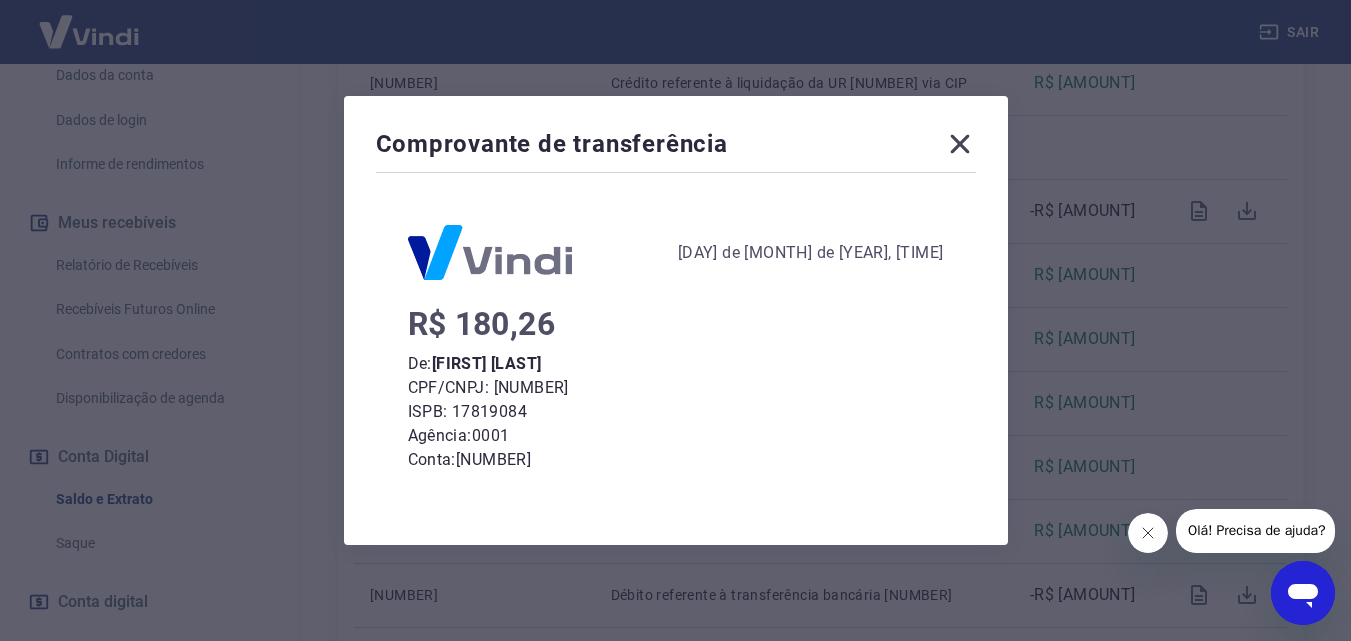 click 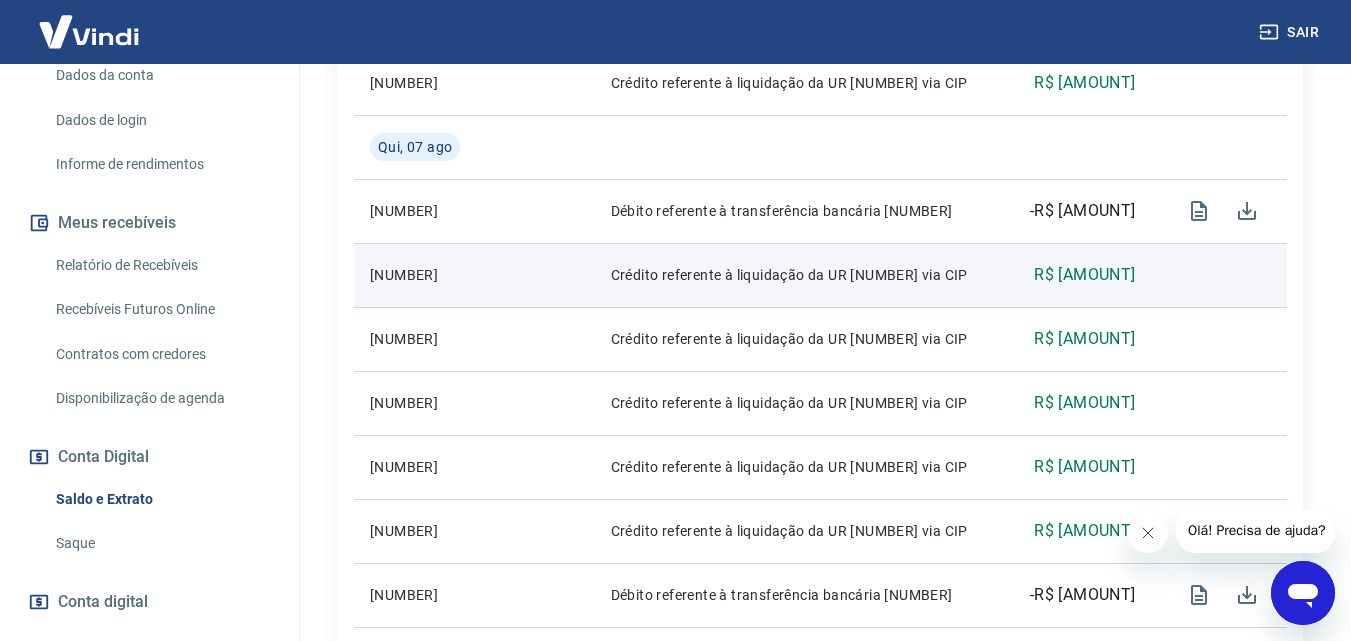 scroll, scrollTop: 400, scrollLeft: 0, axis: vertical 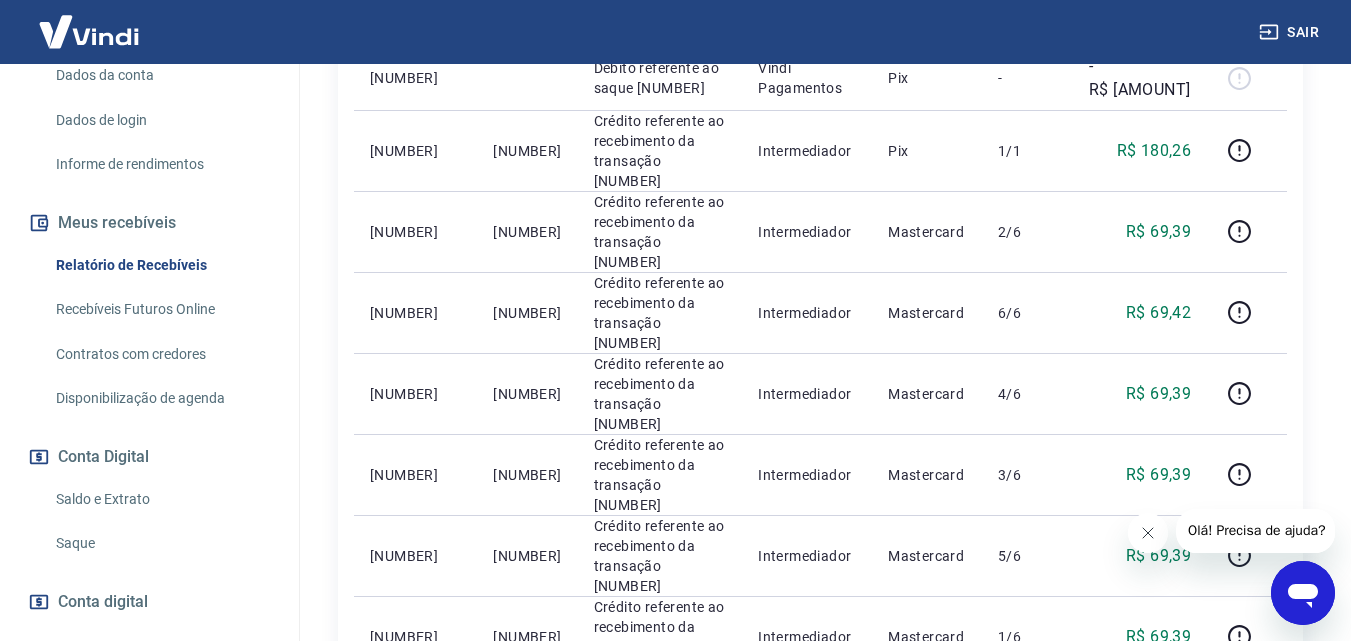 click 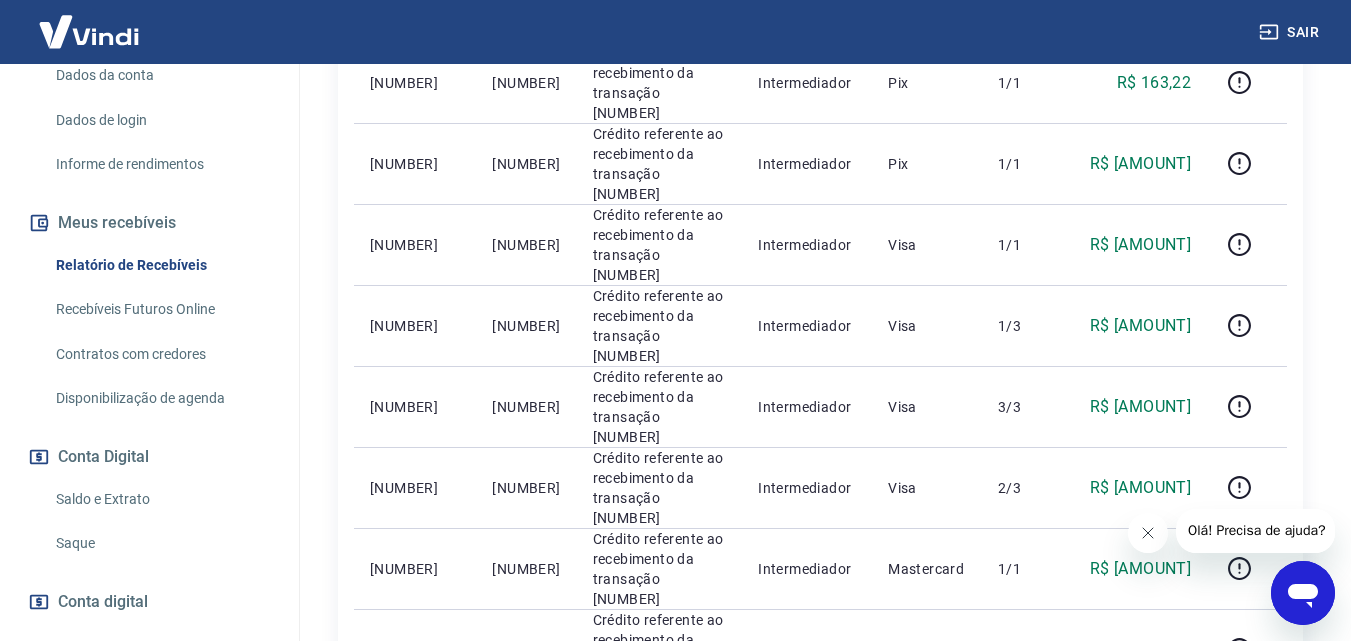 scroll, scrollTop: 1559, scrollLeft: 0, axis: vertical 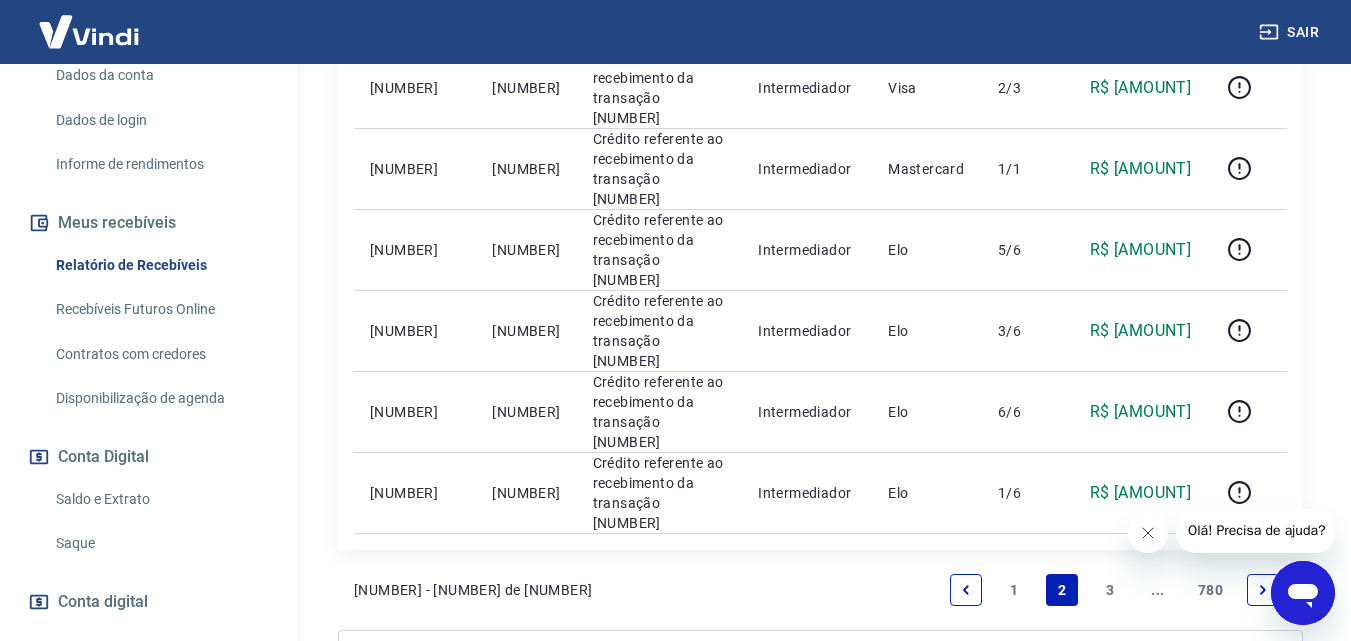 click 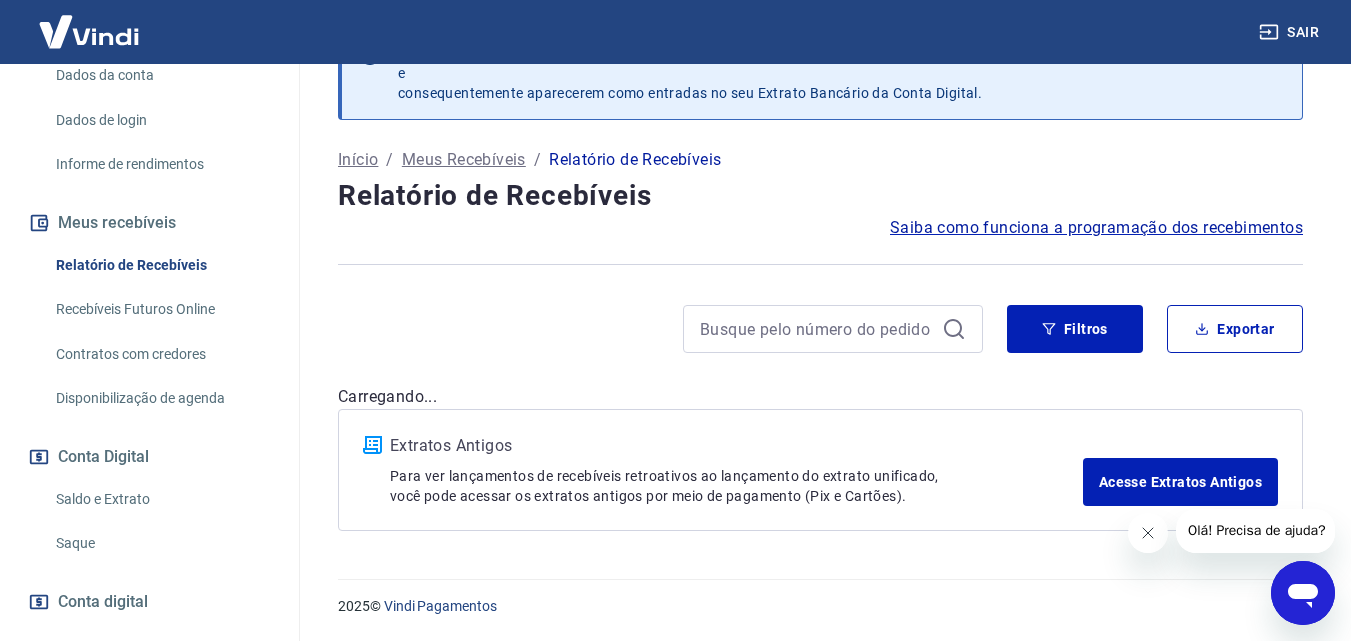 scroll, scrollTop: 62, scrollLeft: 0, axis: vertical 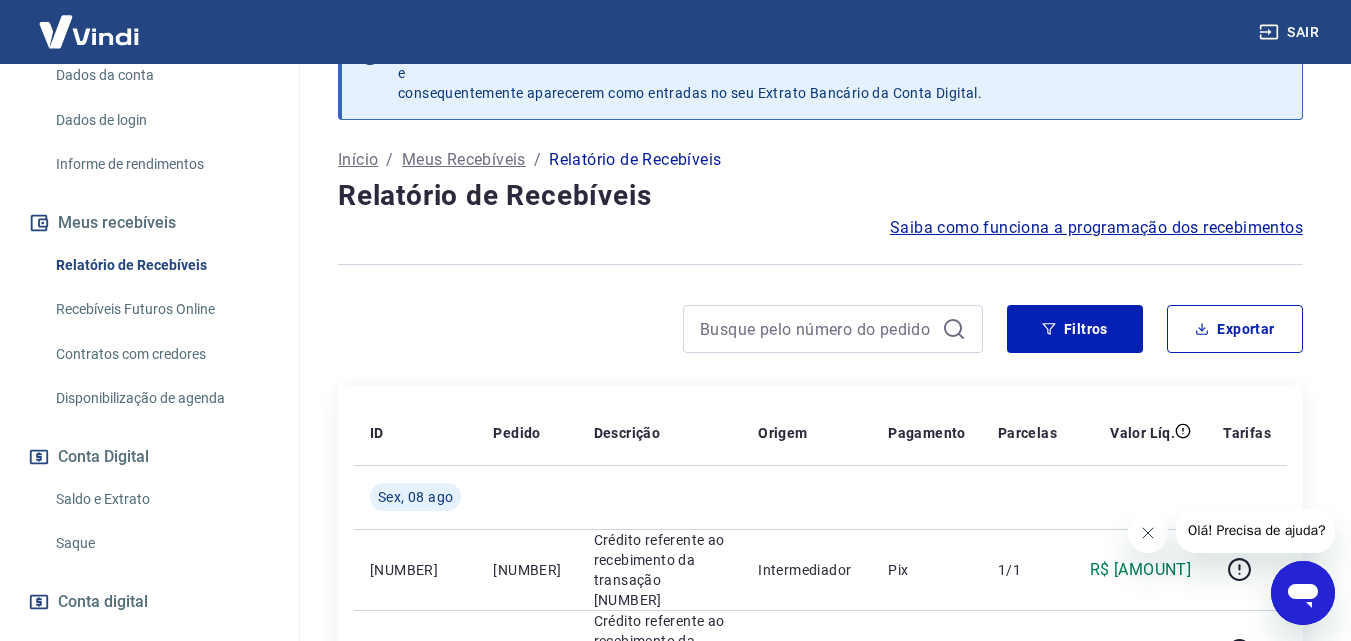 click 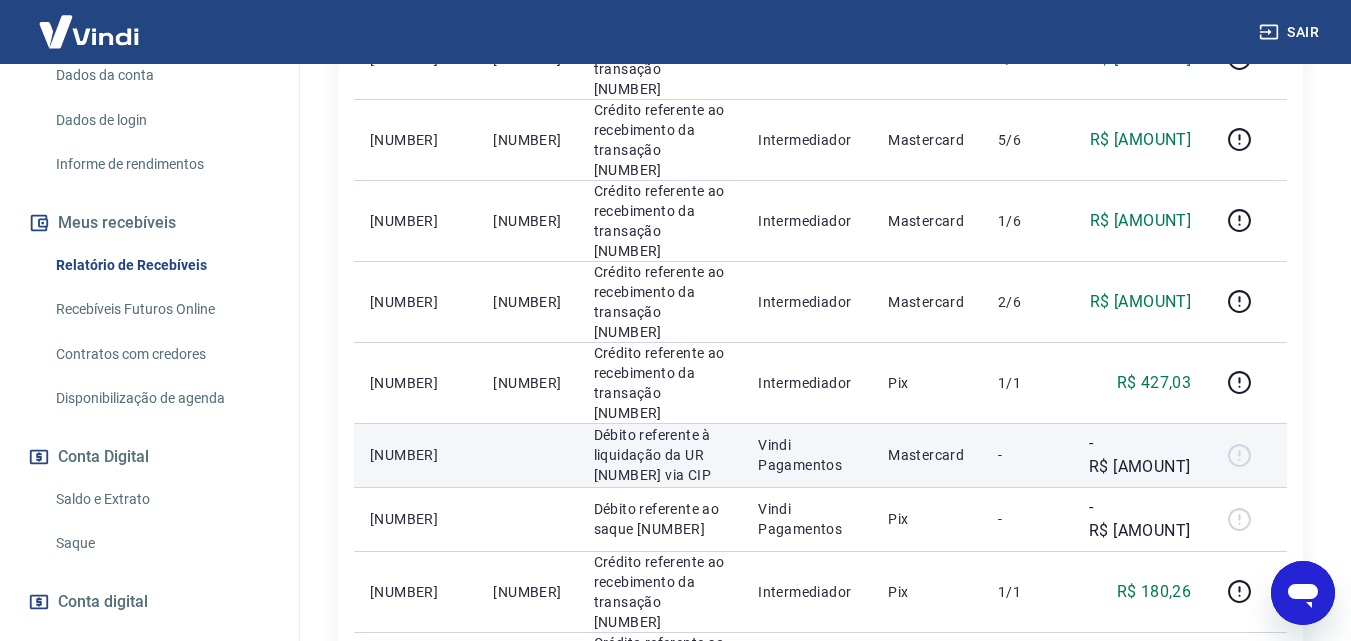 scroll, scrollTop: 959, scrollLeft: 0, axis: vertical 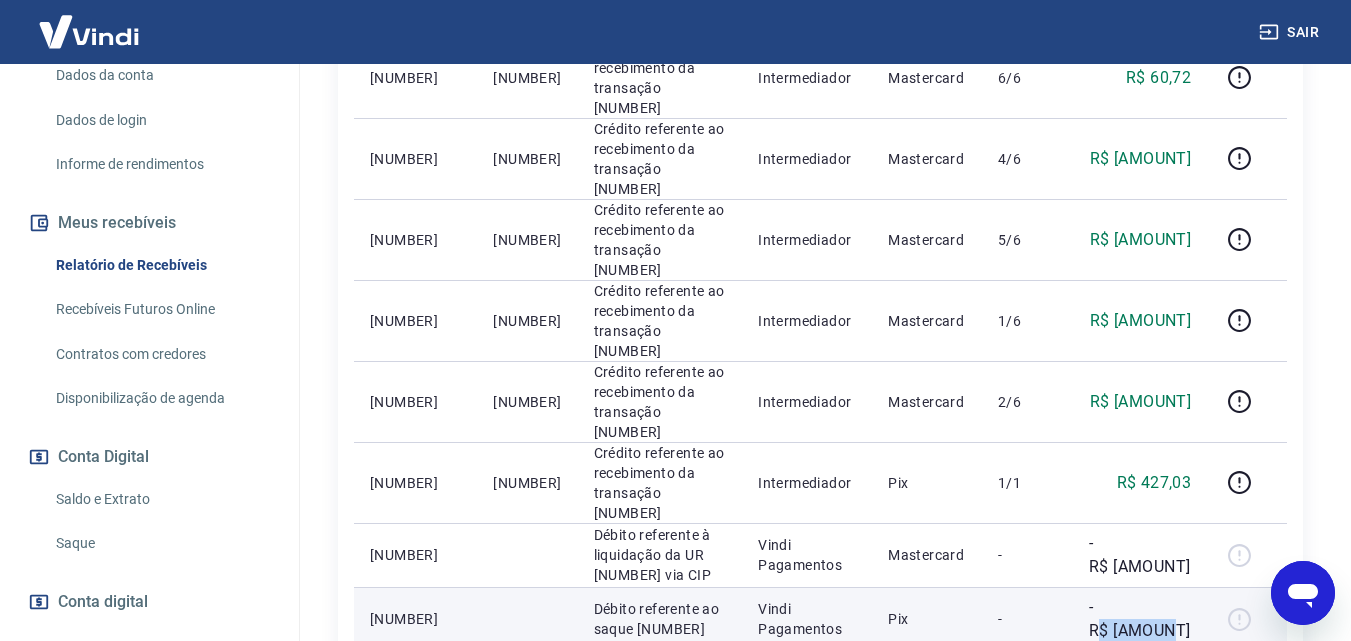 drag, startPoint x: 1145, startPoint y: 446, endPoint x: 1125, endPoint y: 442, distance: 20.396078 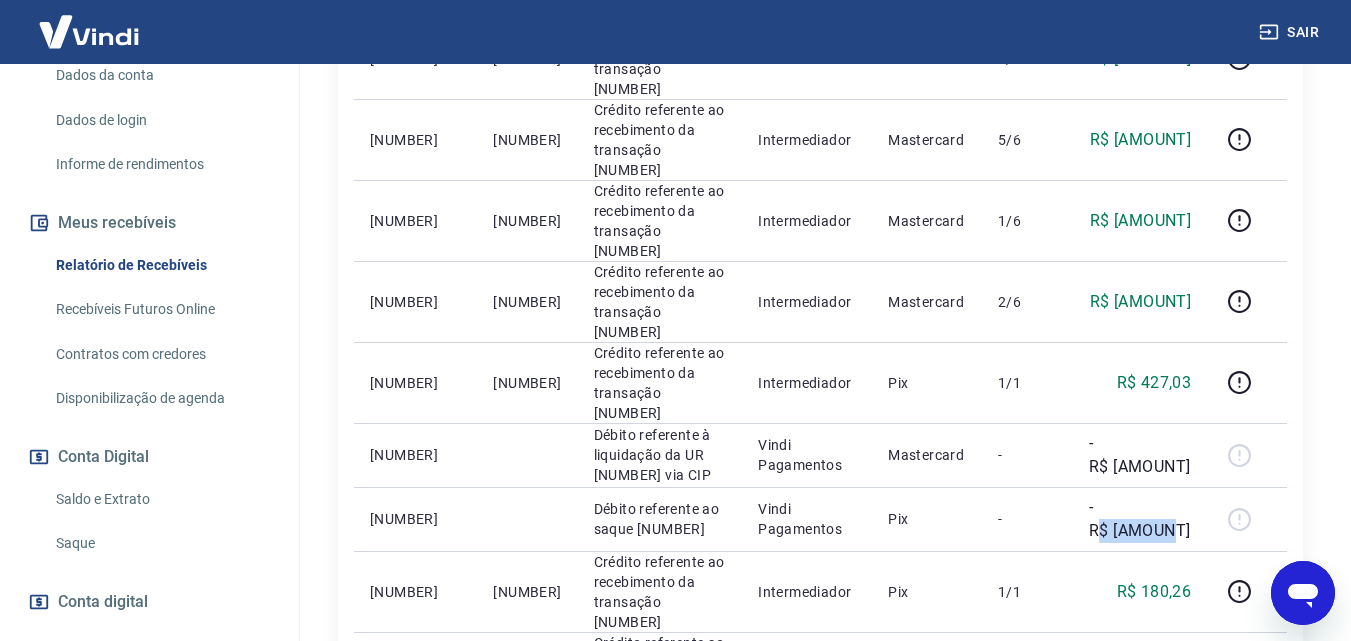 scroll, scrollTop: 1159, scrollLeft: 0, axis: vertical 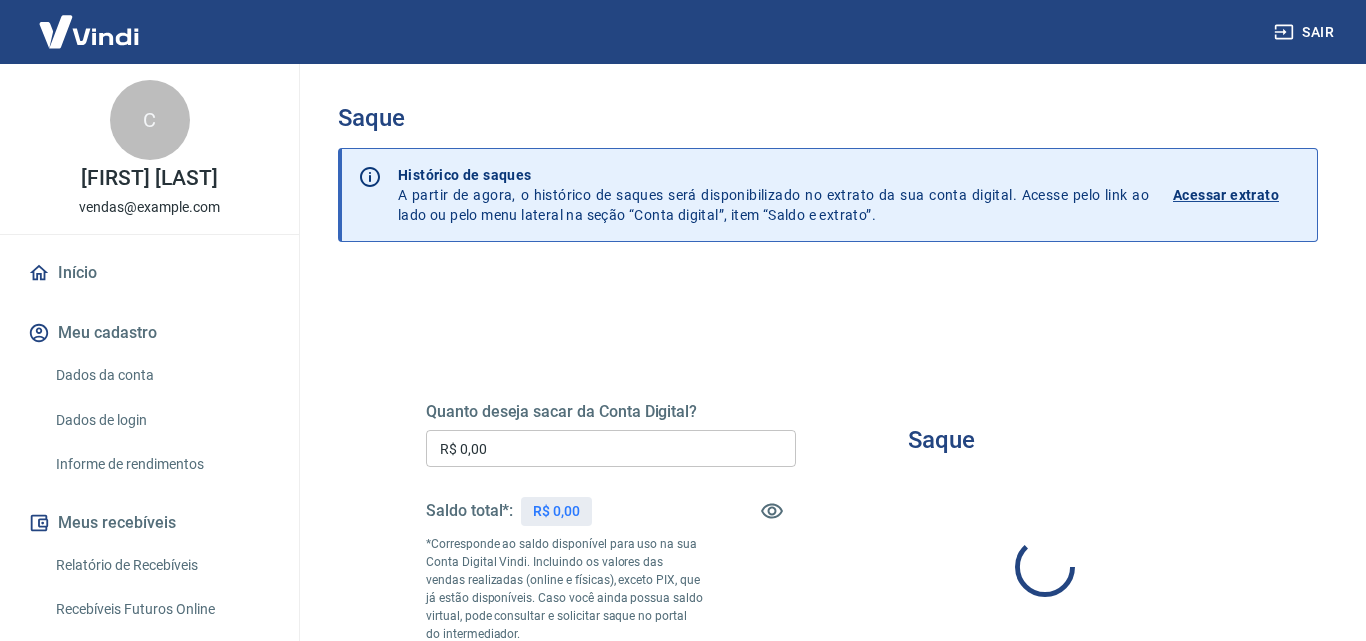 type on "R$ 0,00" 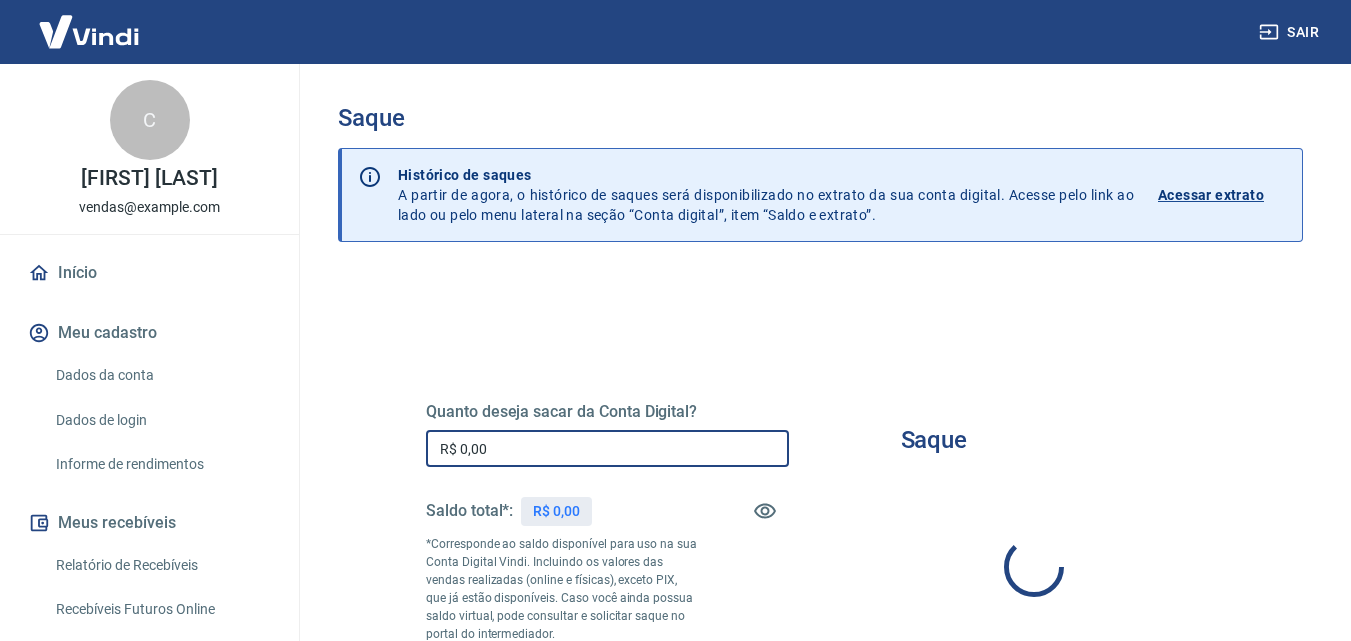 click on "R$ 0,00" at bounding box center [607, 448] 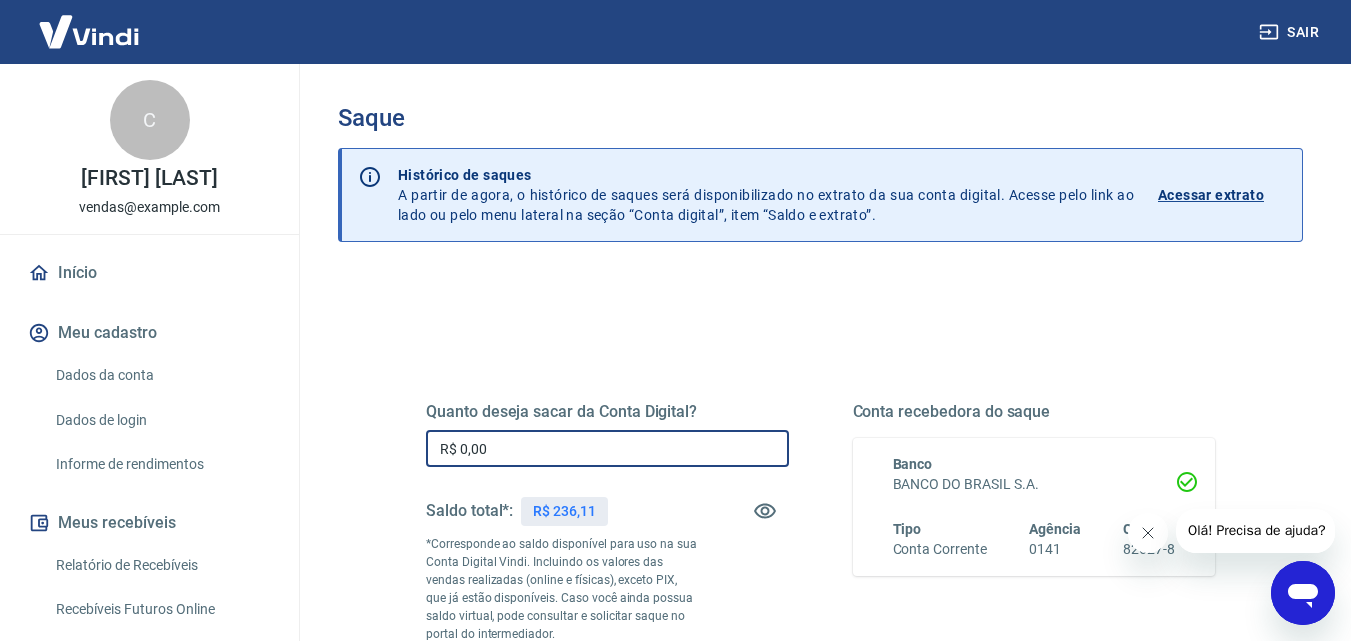 scroll, scrollTop: 0, scrollLeft: 0, axis: both 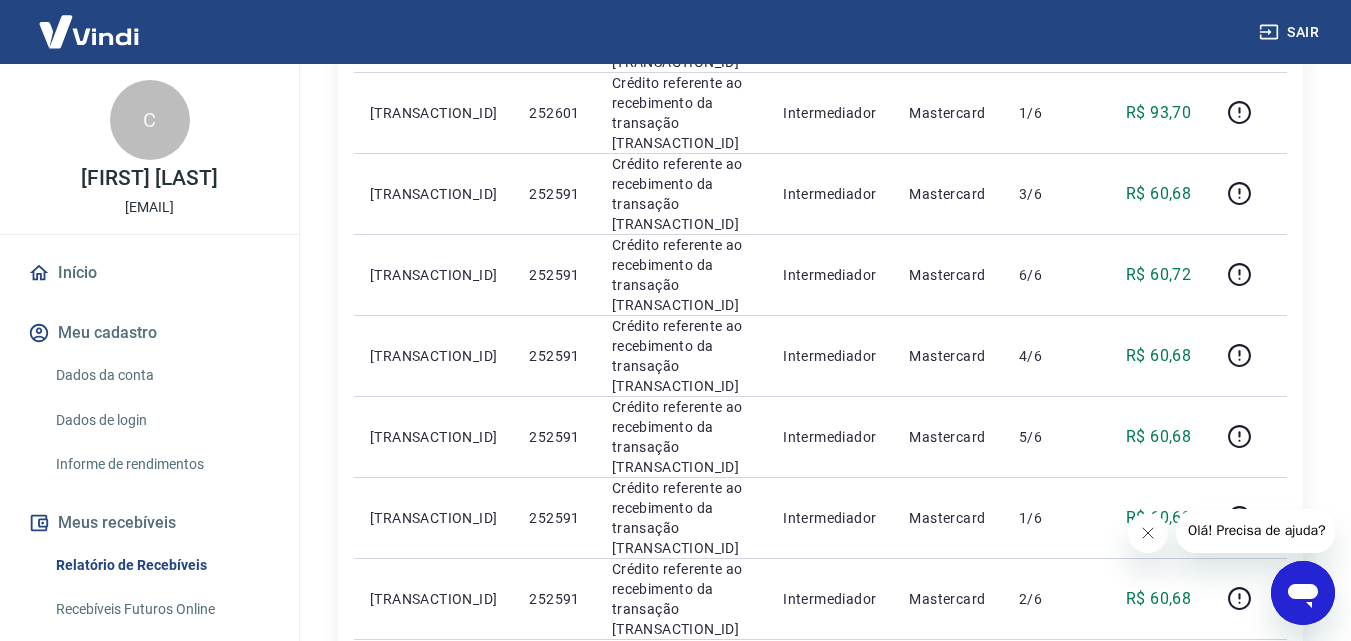 click at bounding box center (1147, 533) 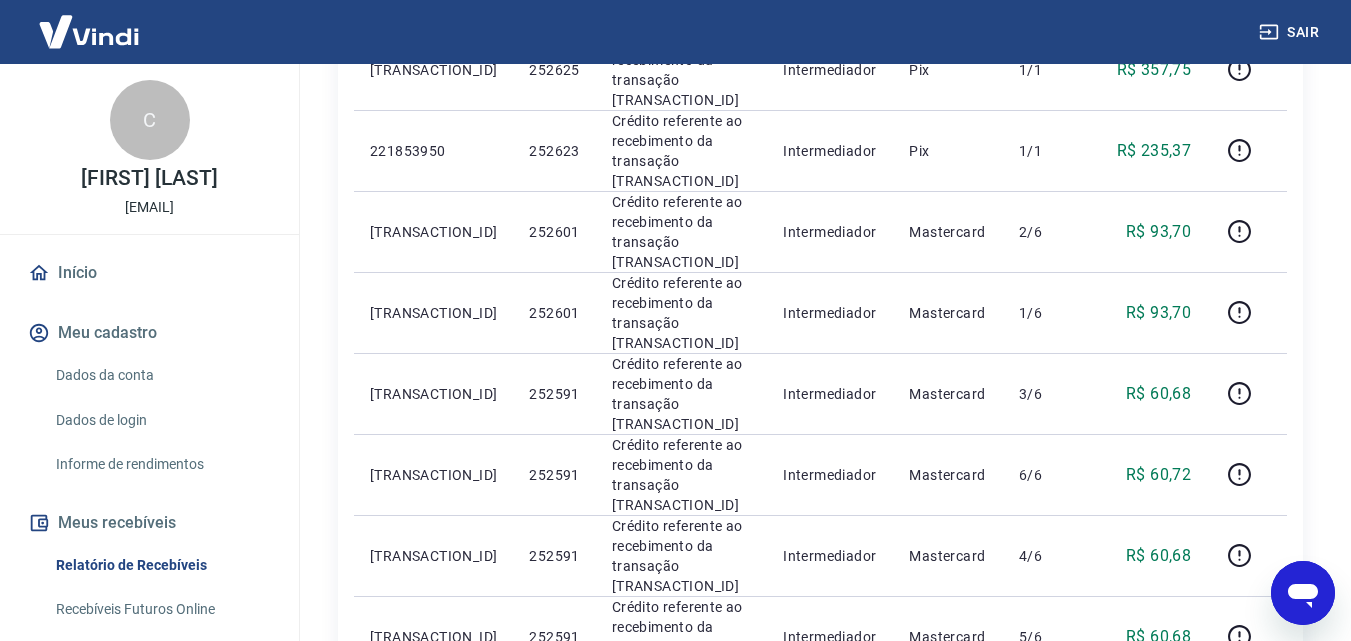 scroll, scrollTop: 462, scrollLeft: 0, axis: vertical 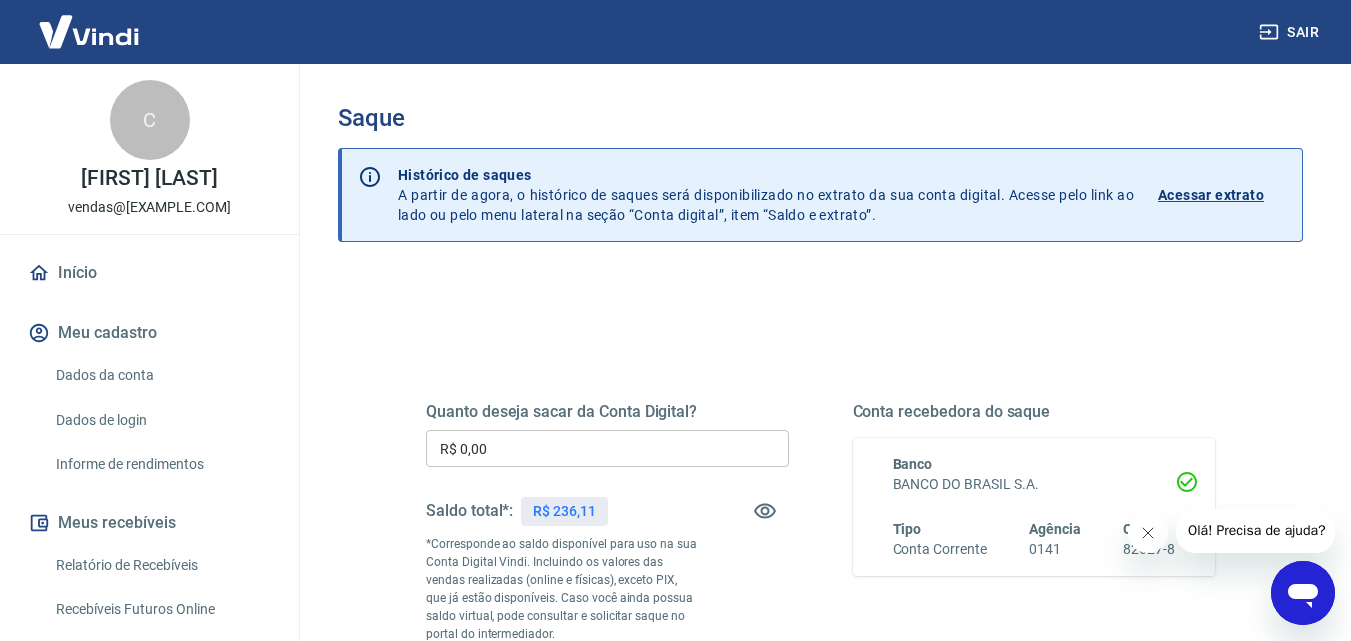 click on "R$ 0,00" at bounding box center [607, 448] 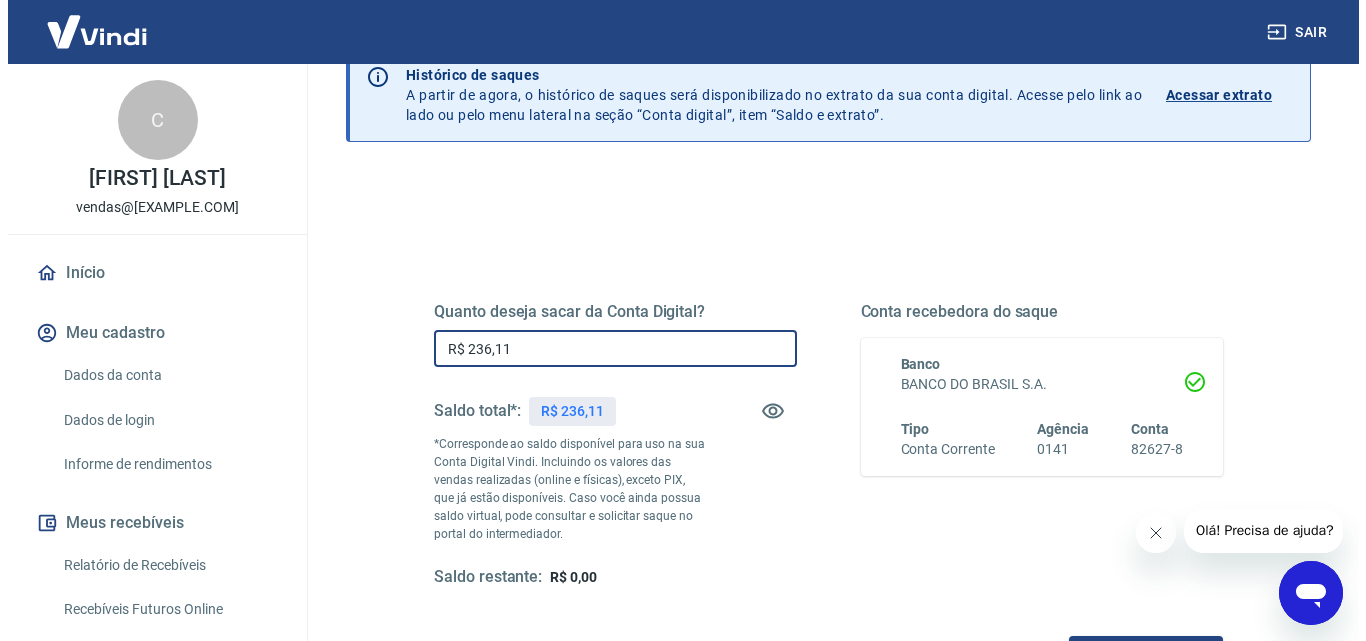 scroll, scrollTop: 200, scrollLeft: 0, axis: vertical 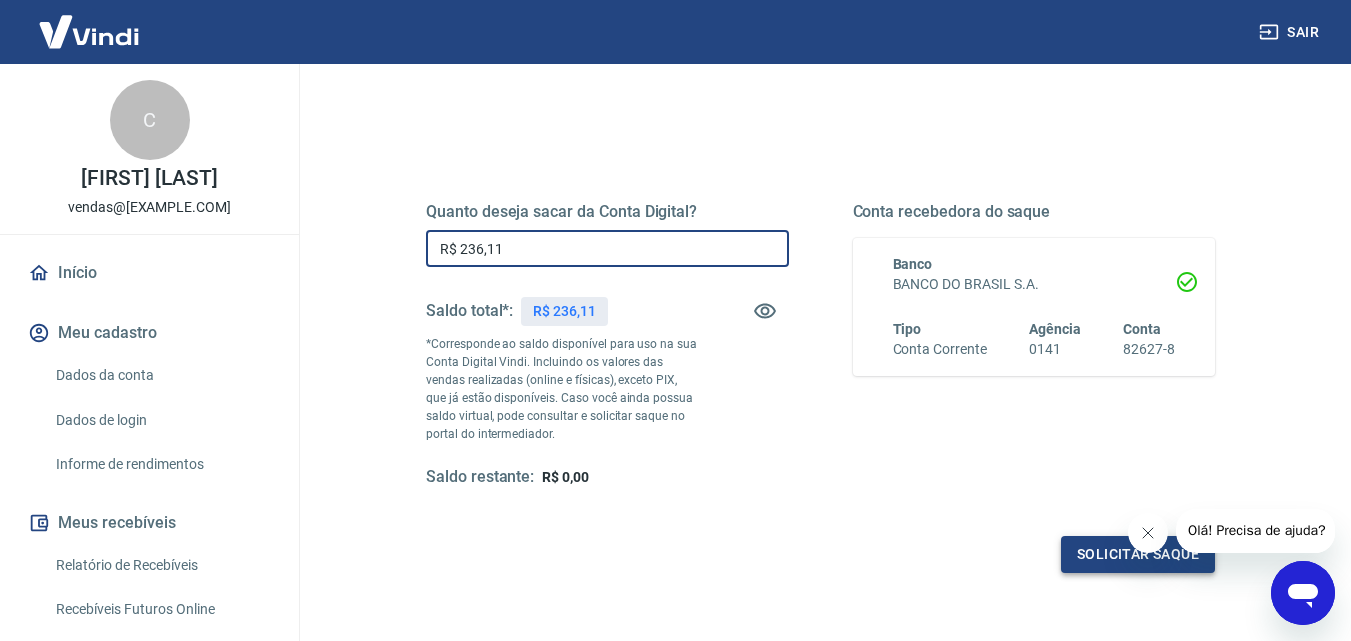 type on "R$ 236,11" 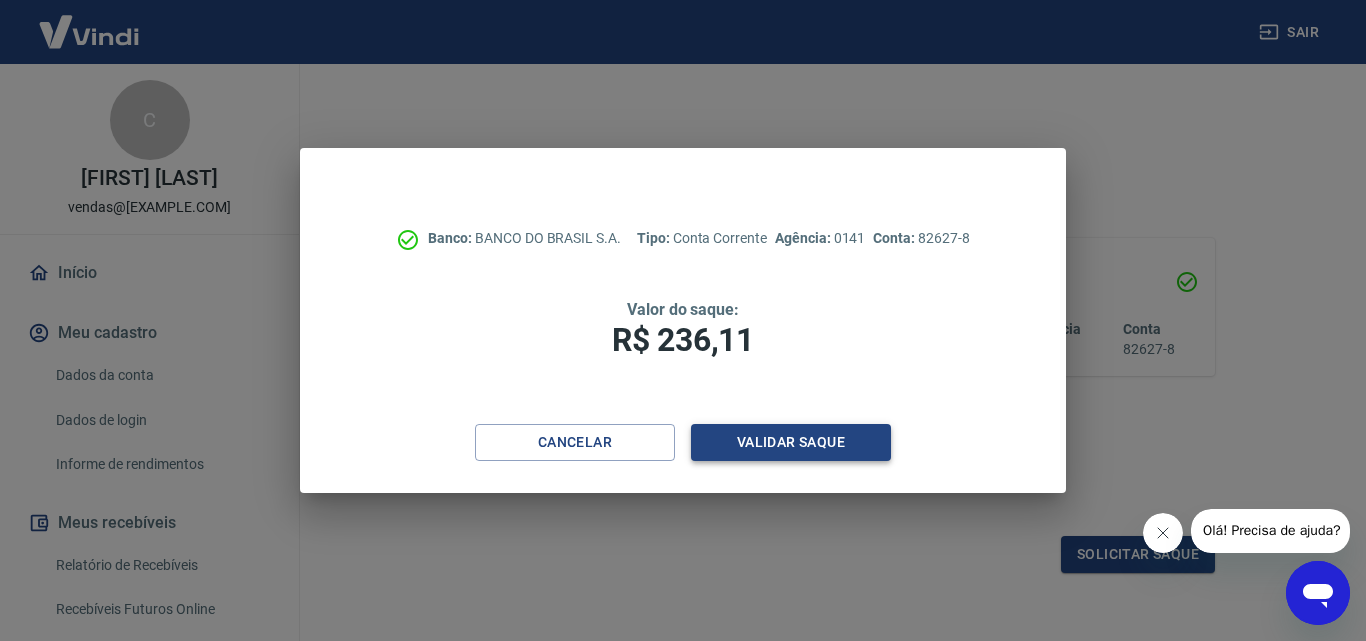 click on "Validar saque" at bounding box center [791, 442] 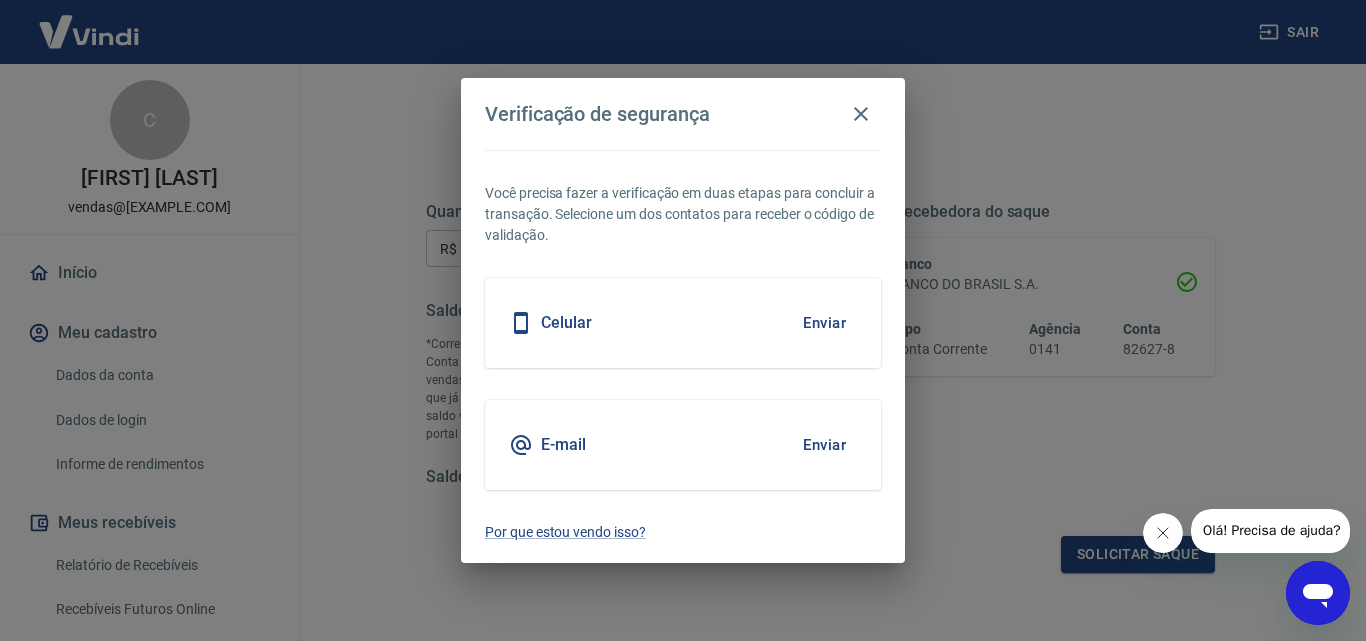 click on "Enviar" at bounding box center (824, 323) 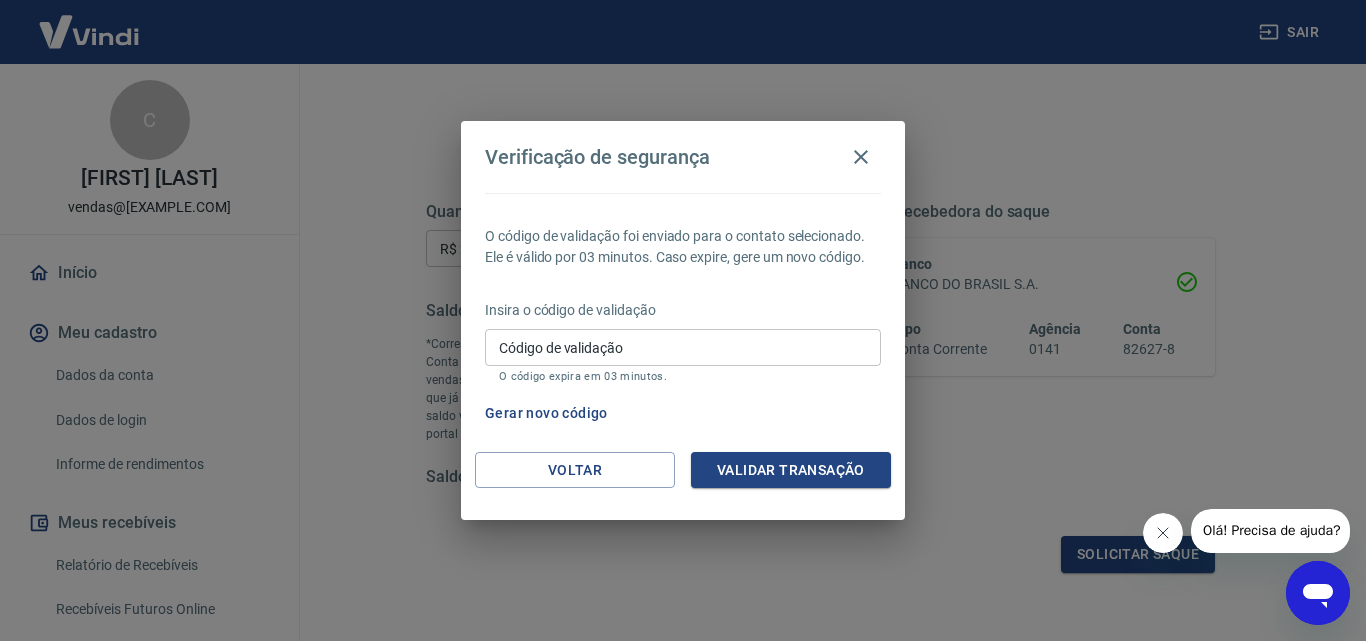 click on "Gerar novo código" at bounding box center [546, 413] 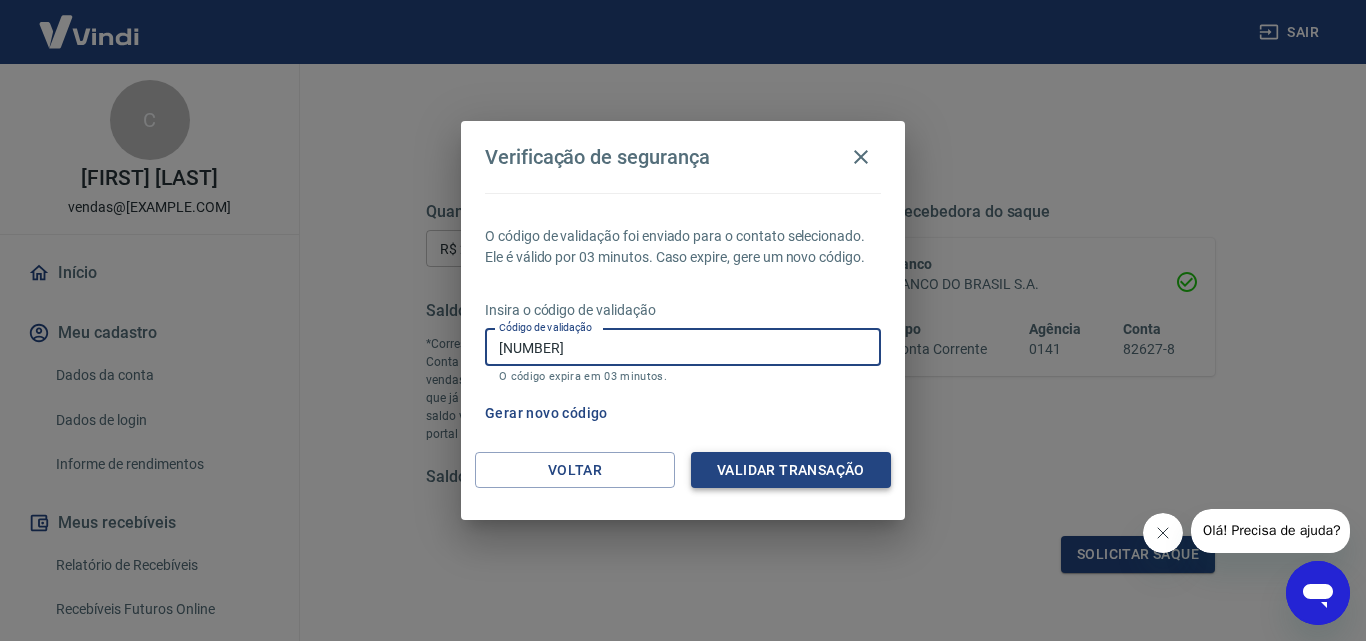 type on "585173" 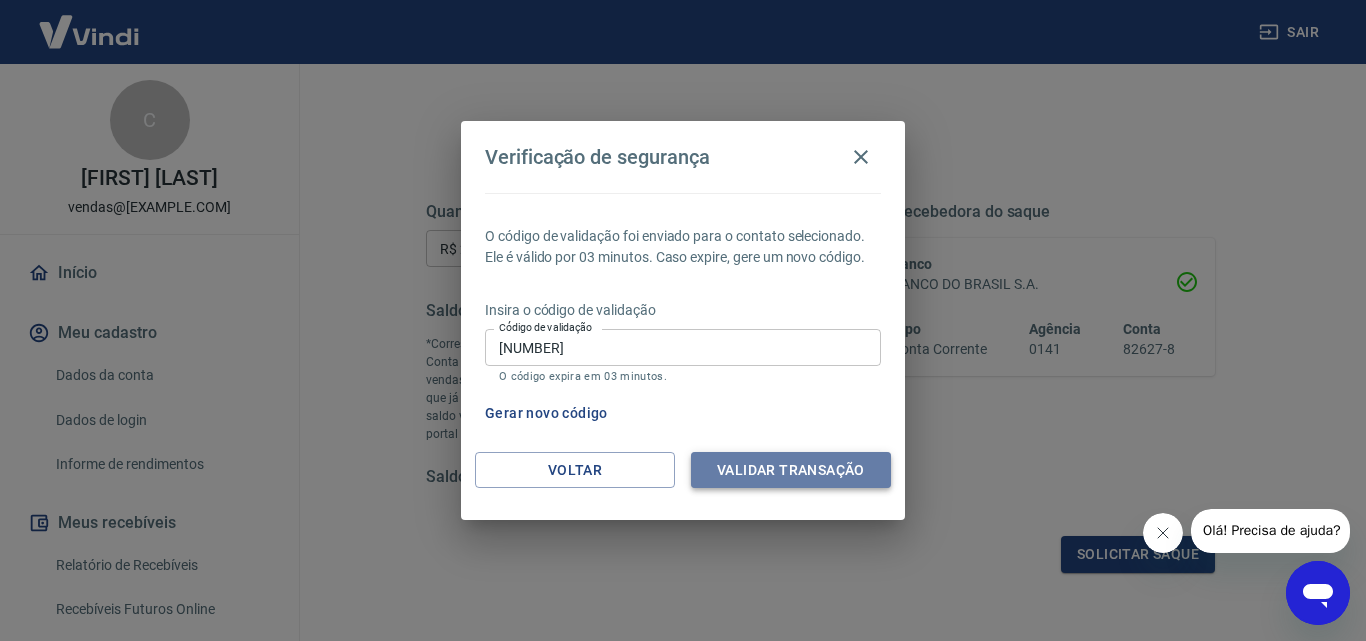 click on "Validar transação" at bounding box center [791, 470] 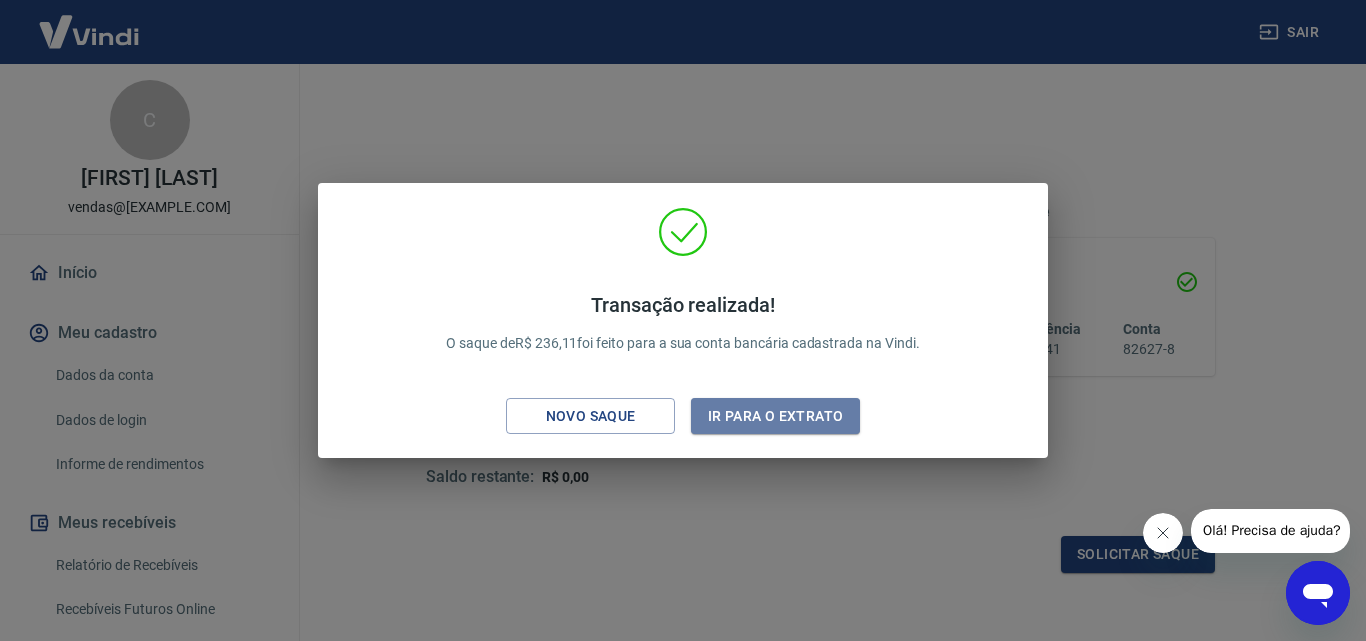 click on "Ir para o extrato" at bounding box center [775, 416] 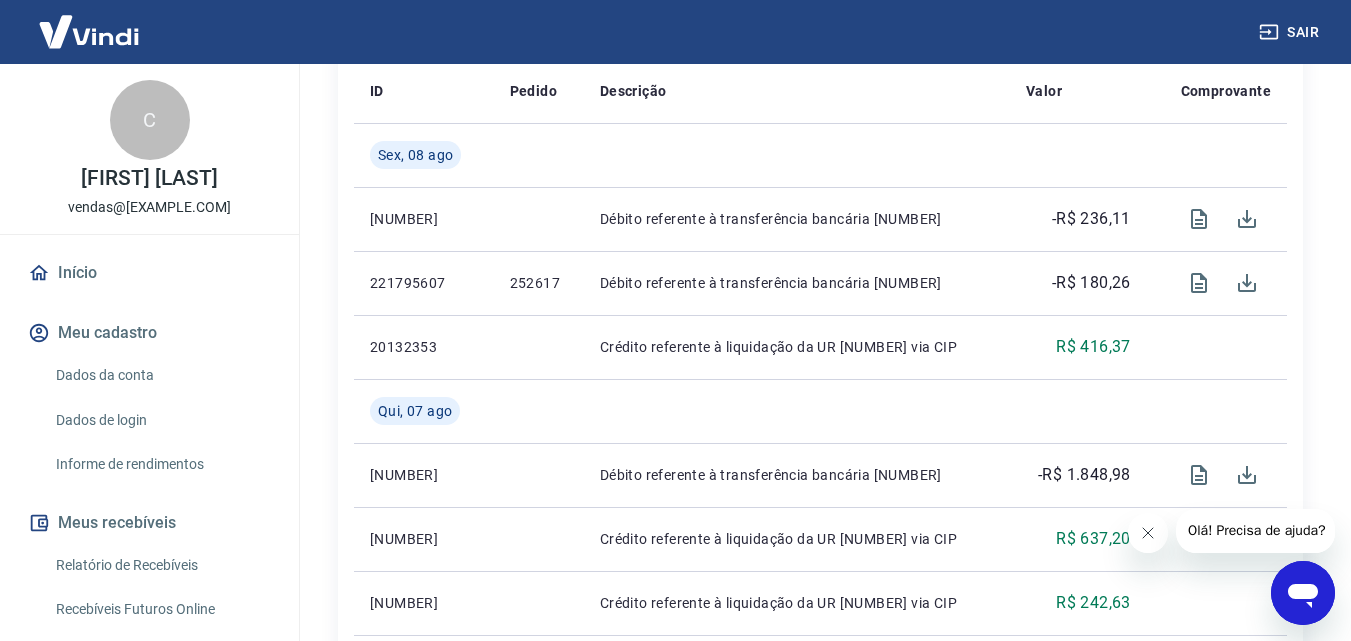 scroll, scrollTop: 200, scrollLeft: 0, axis: vertical 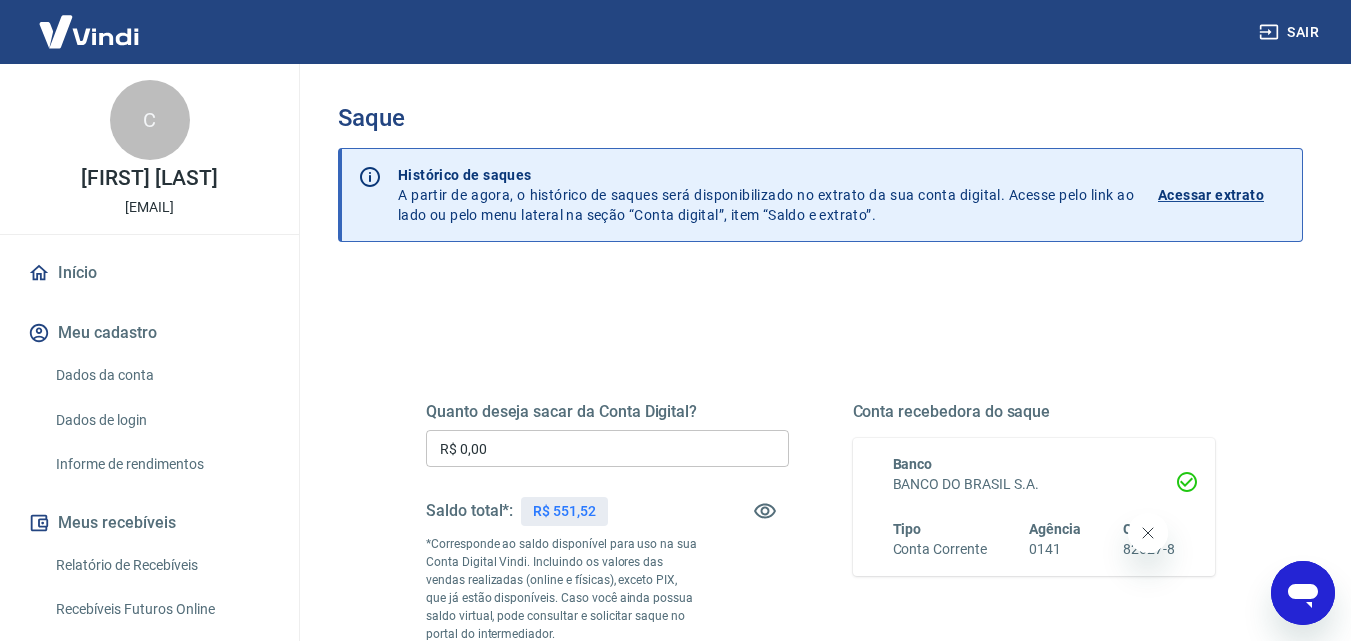 click on "R$ 0,00" at bounding box center [607, 448] 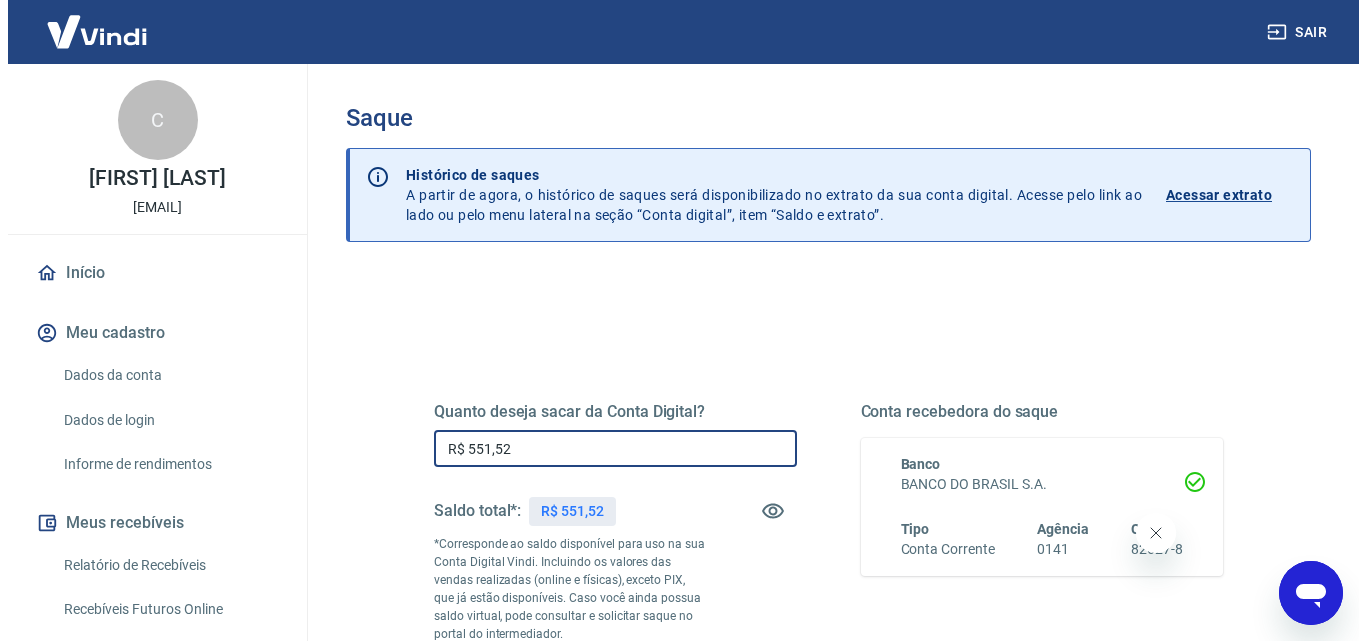 scroll, scrollTop: 300, scrollLeft: 0, axis: vertical 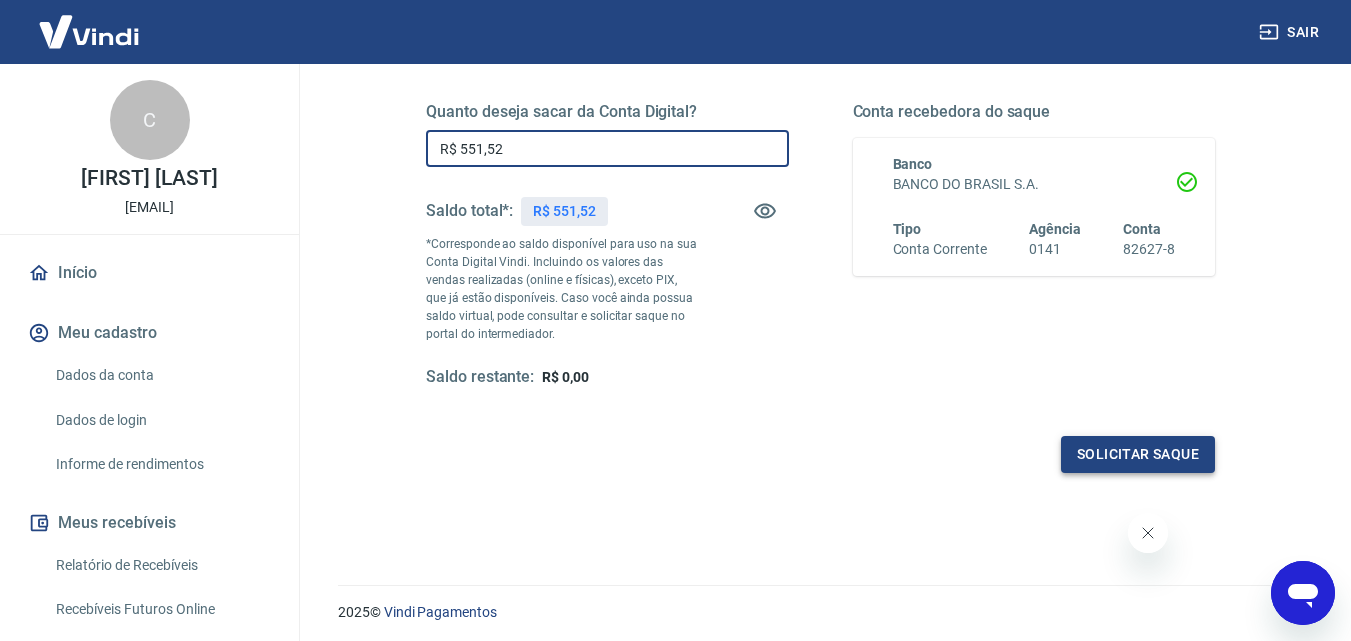 type on "R$ 551,52" 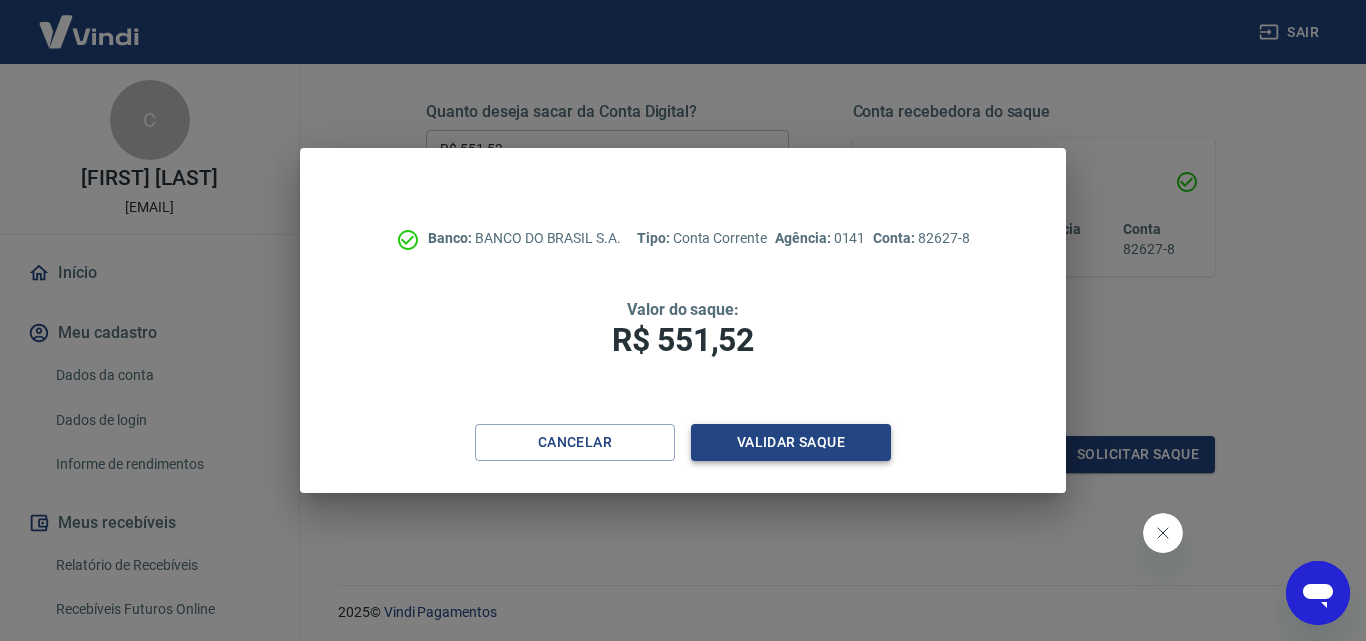 click on "Validar saque" at bounding box center [791, 442] 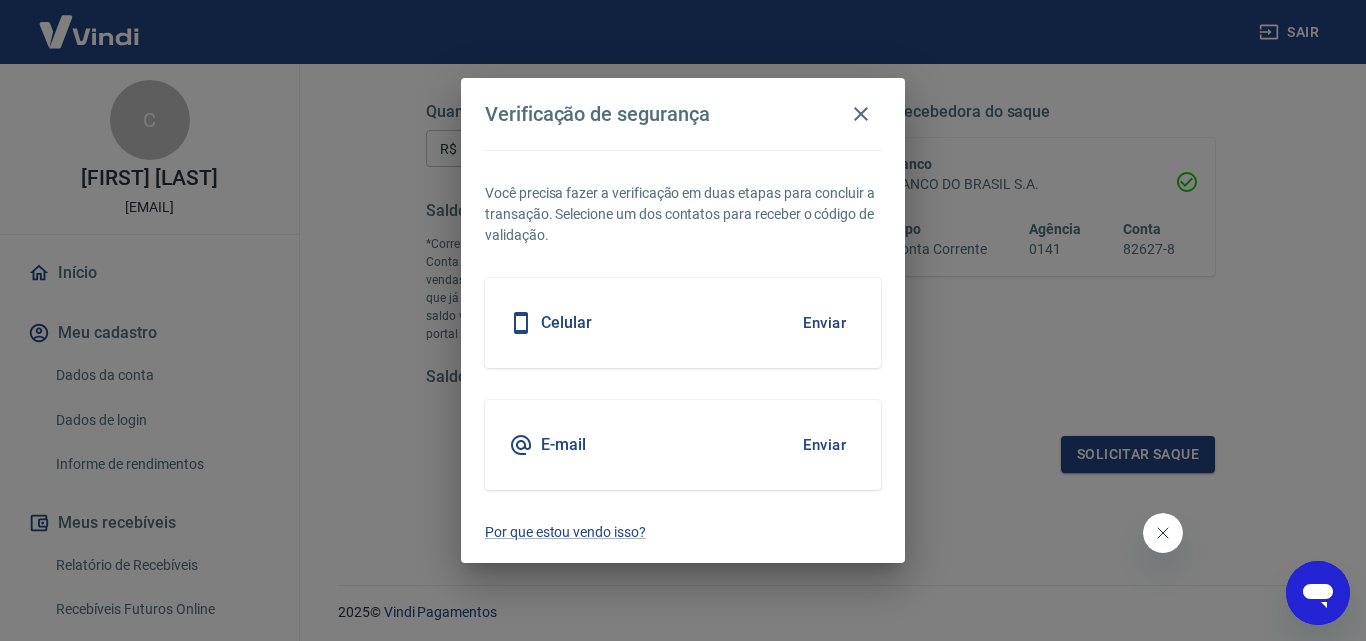 click on "Enviar" at bounding box center (824, 323) 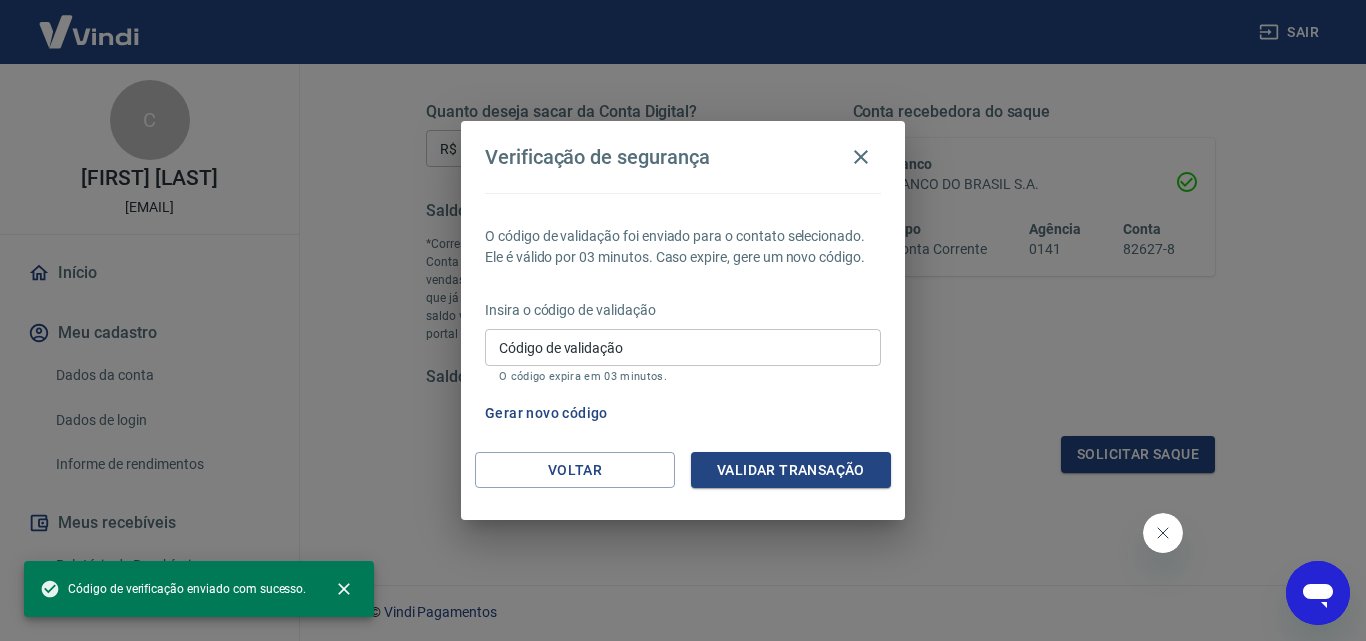 click on "Gerar novo código" at bounding box center (546, 413) 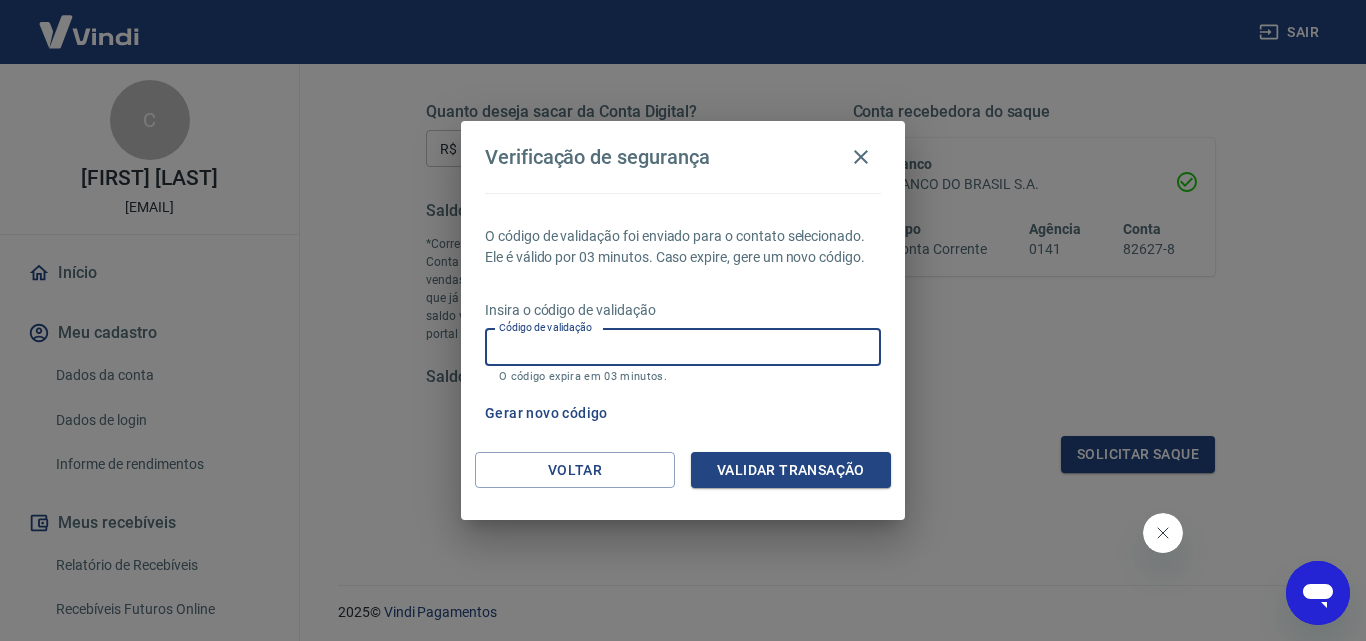click on "Código de validação" at bounding box center (683, 347) 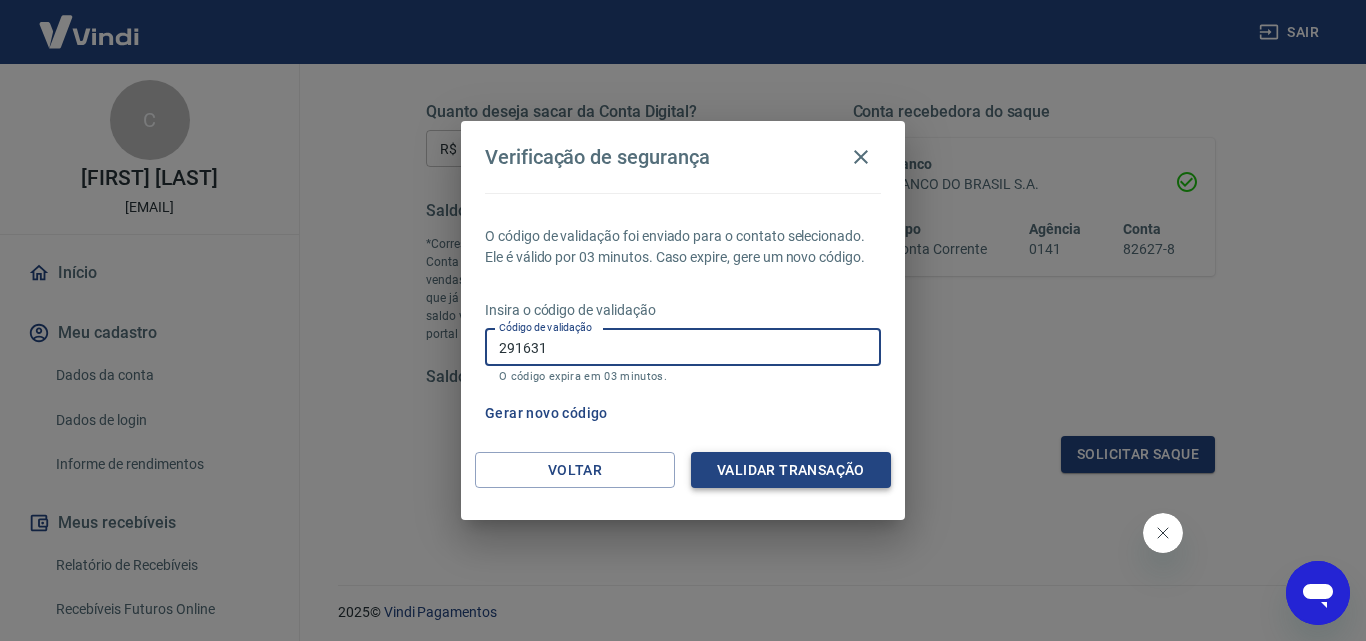 type on "291631" 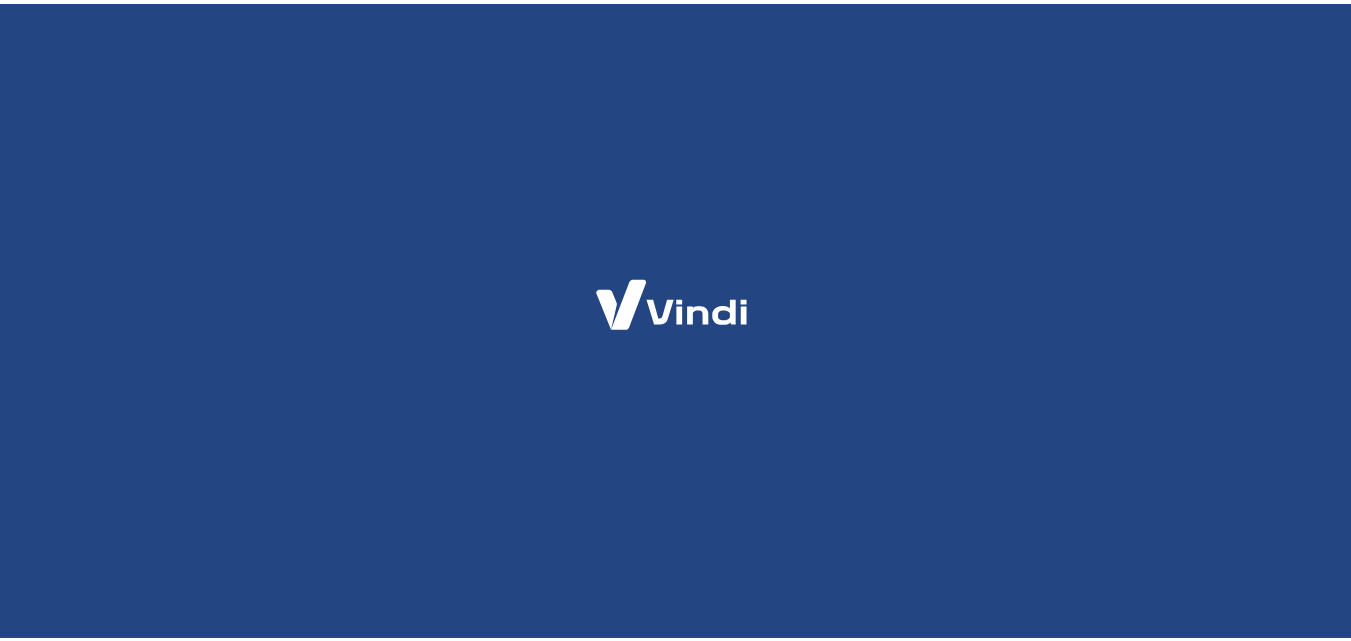 scroll, scrollTop: 0, scrollLeft: 0, axis: both 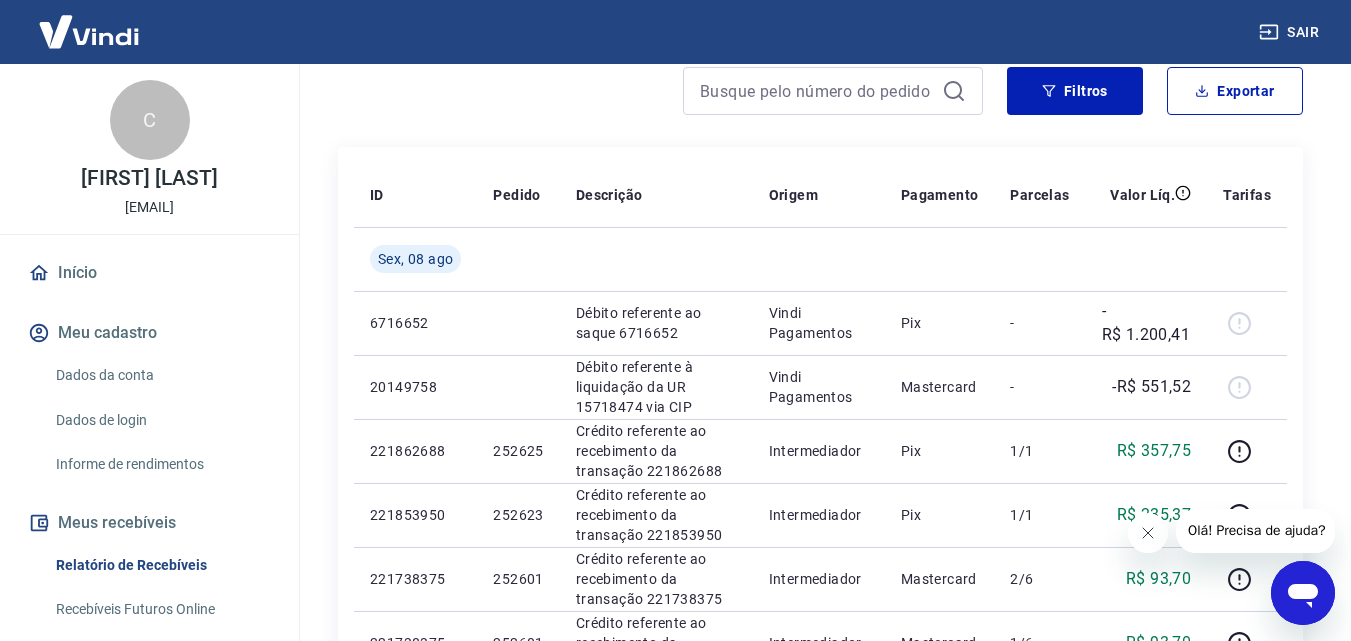 click 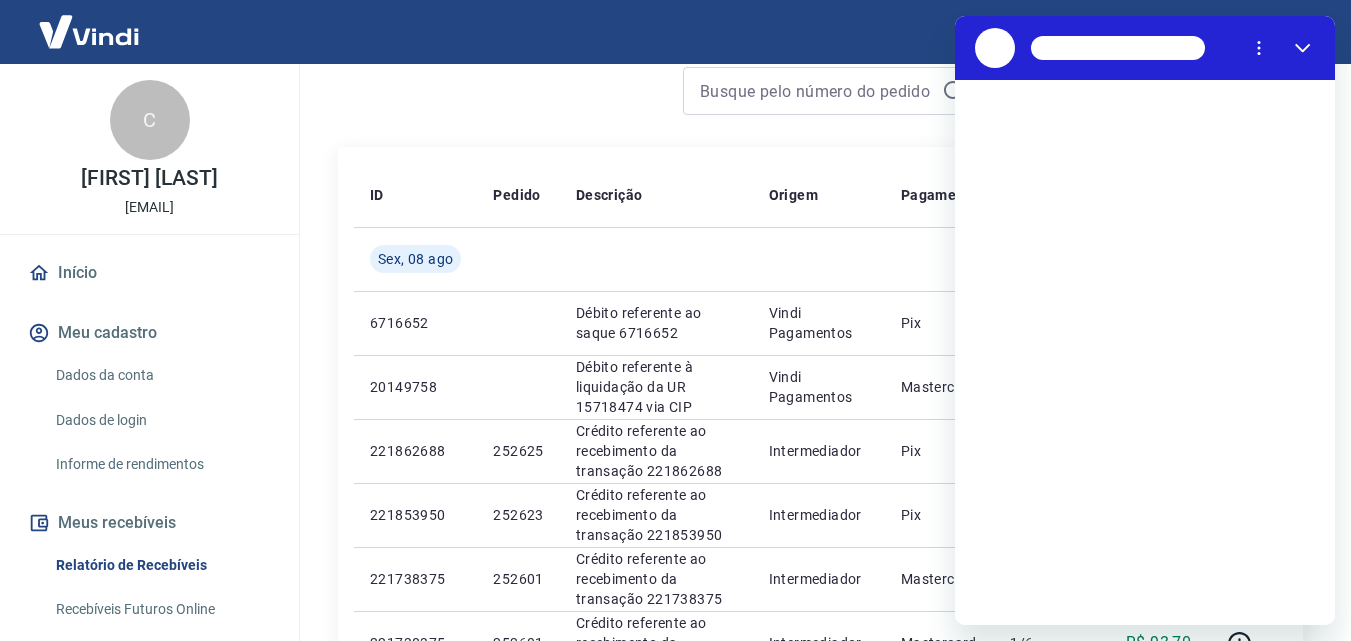 scroll, scrollTop: 0, scrollLeft: 0, axis: both 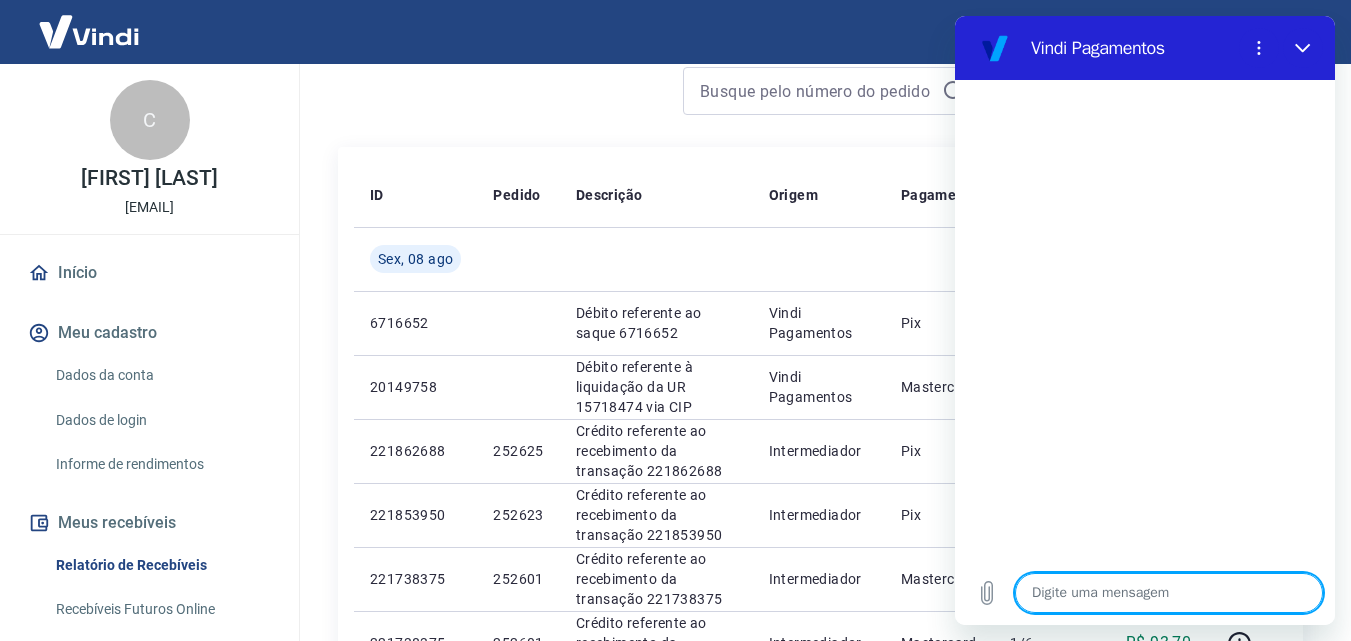 type on "x" 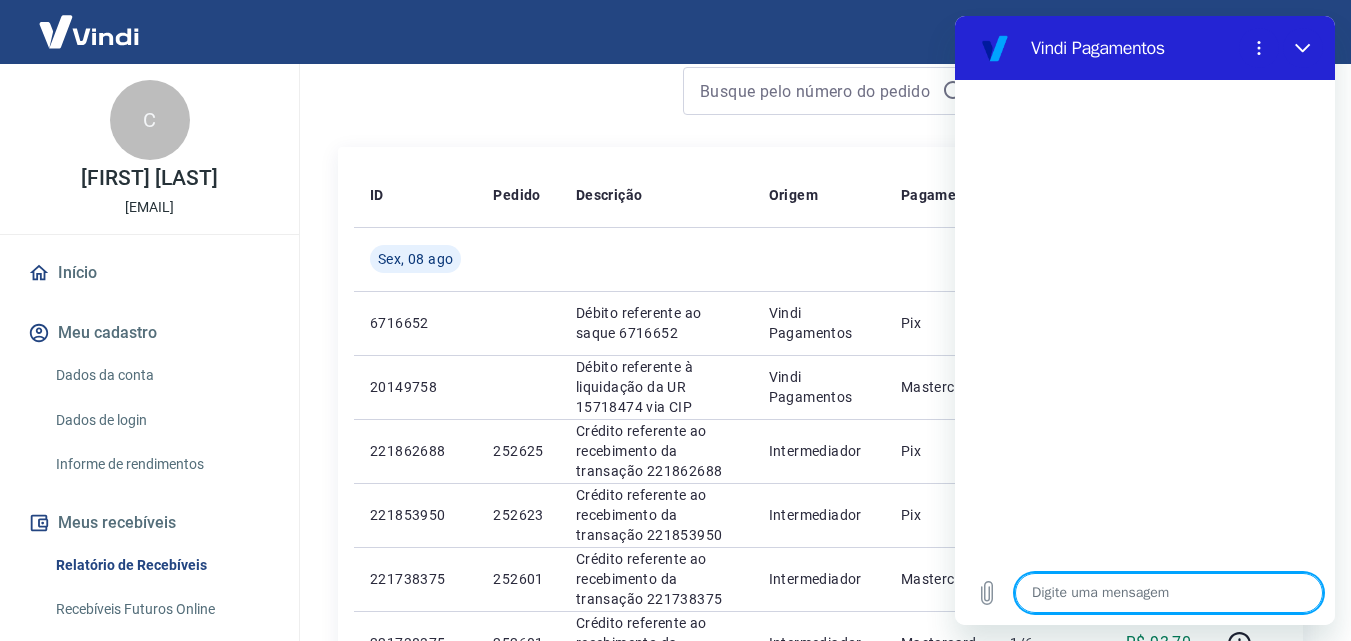 type on "o" 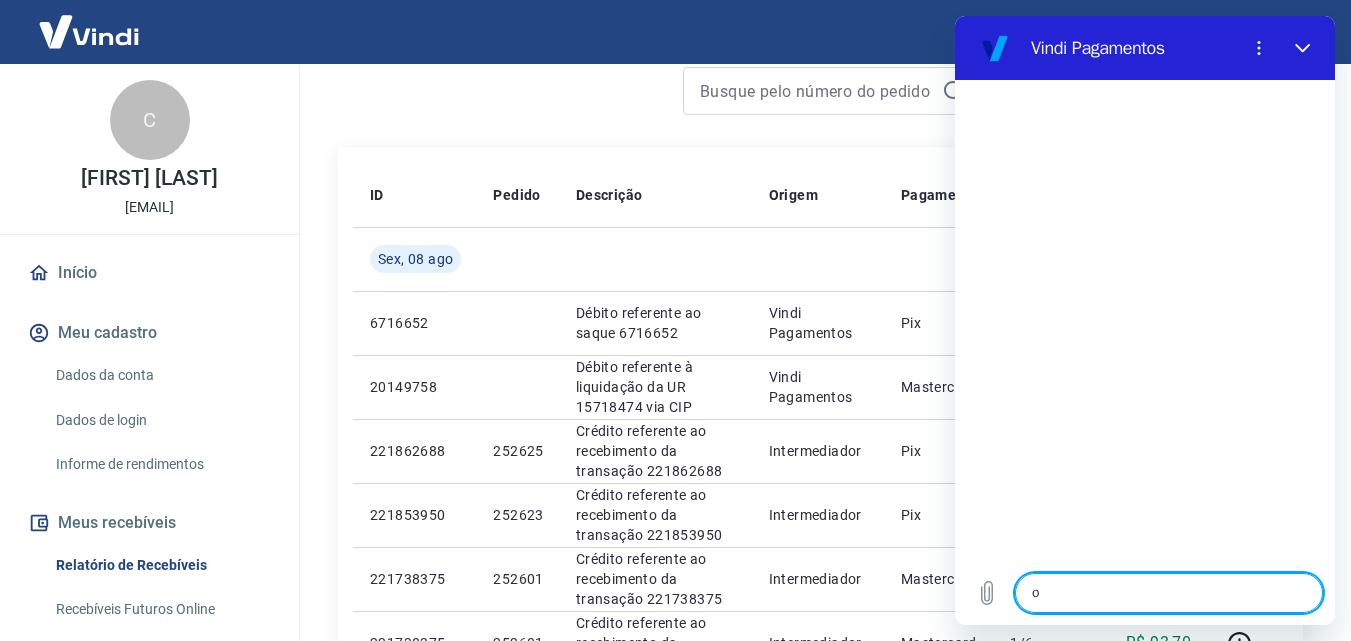 type on "ol" 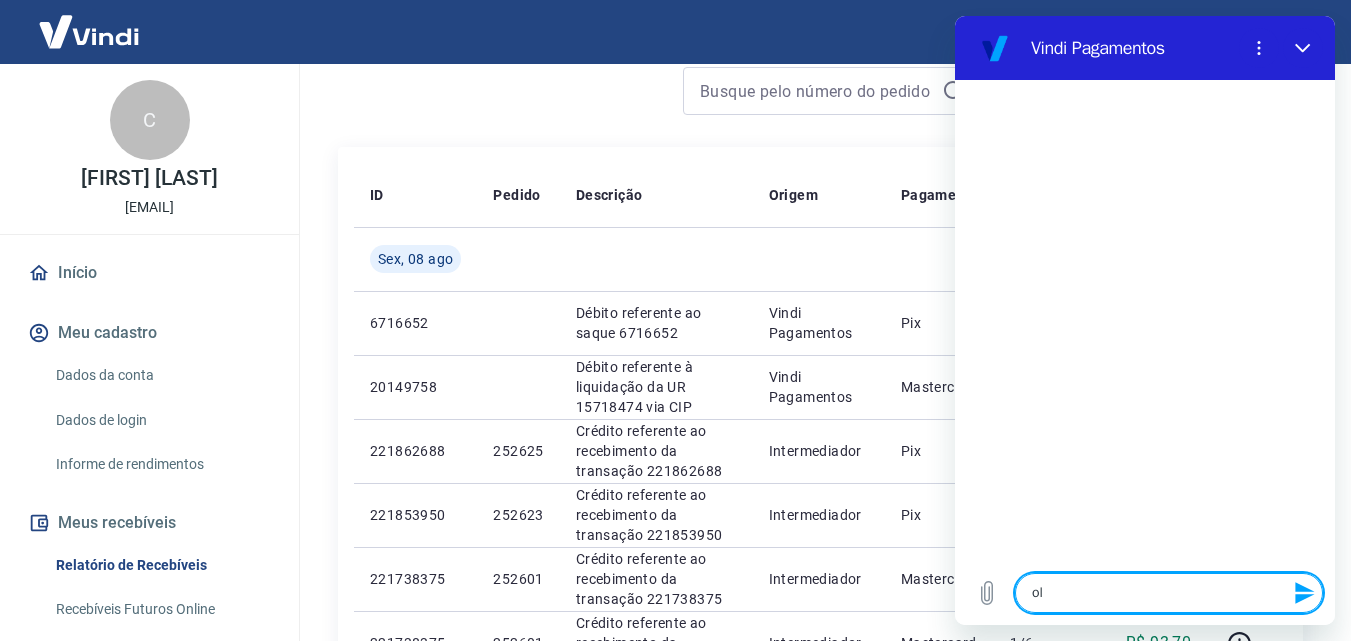 type on "ola" 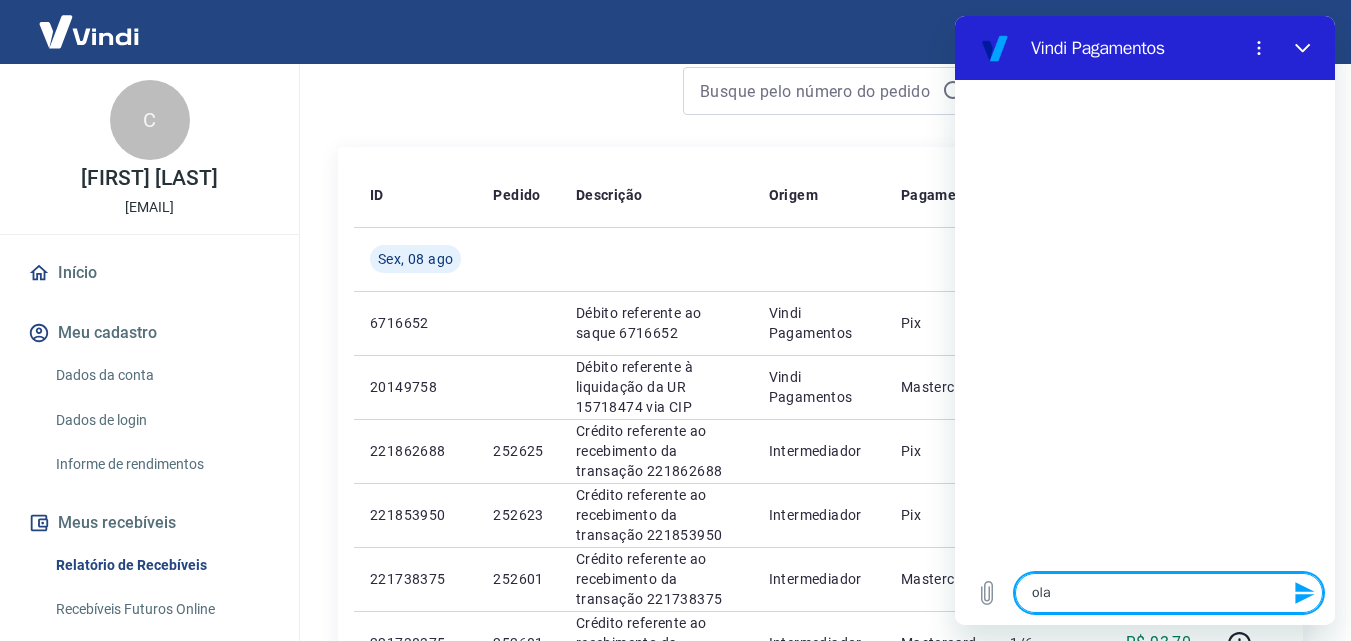 type on "x" 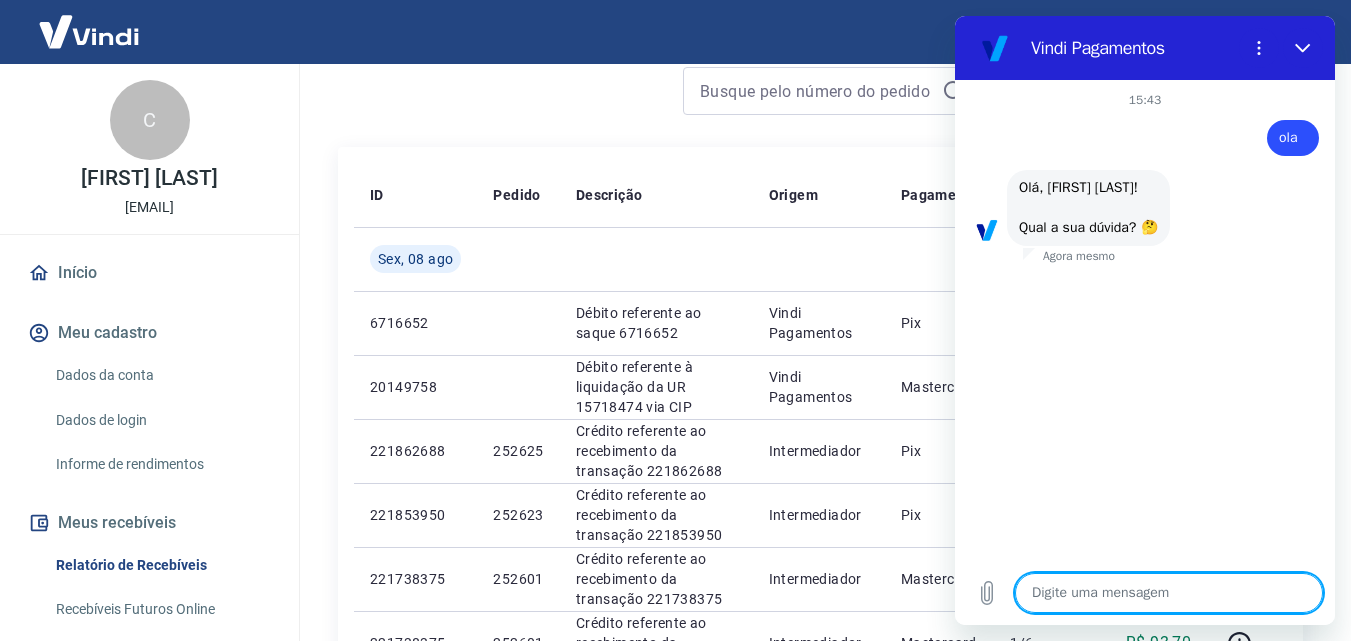 click at bounding box center [1169, 593] 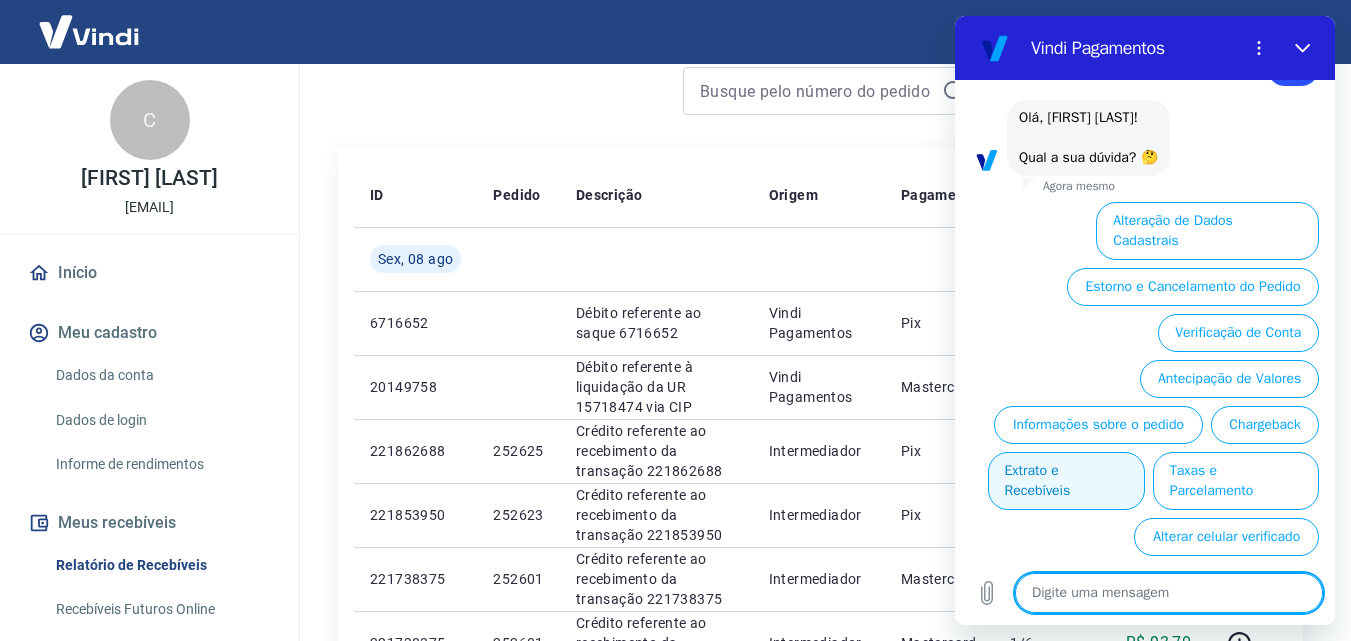 click on "Extrato e Recebíveis" at bounding box center [1066, 481] 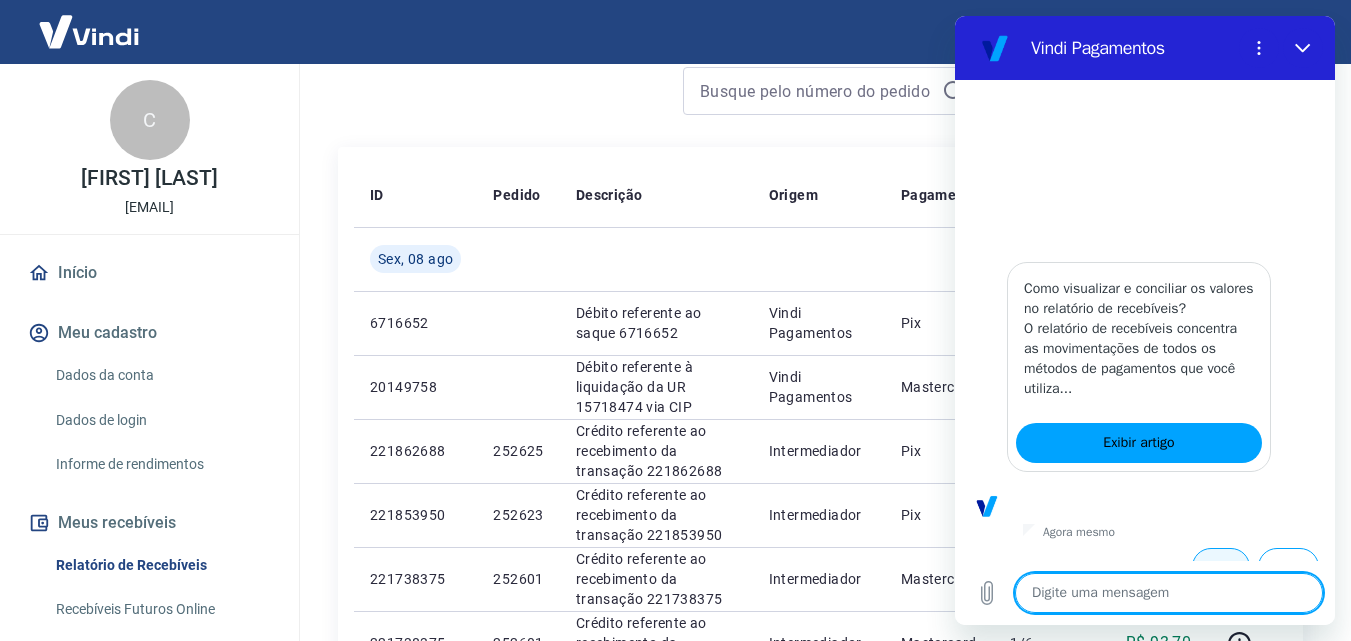 scroll, scrollTop: 300, scrollLeft: 0, axis: vertical 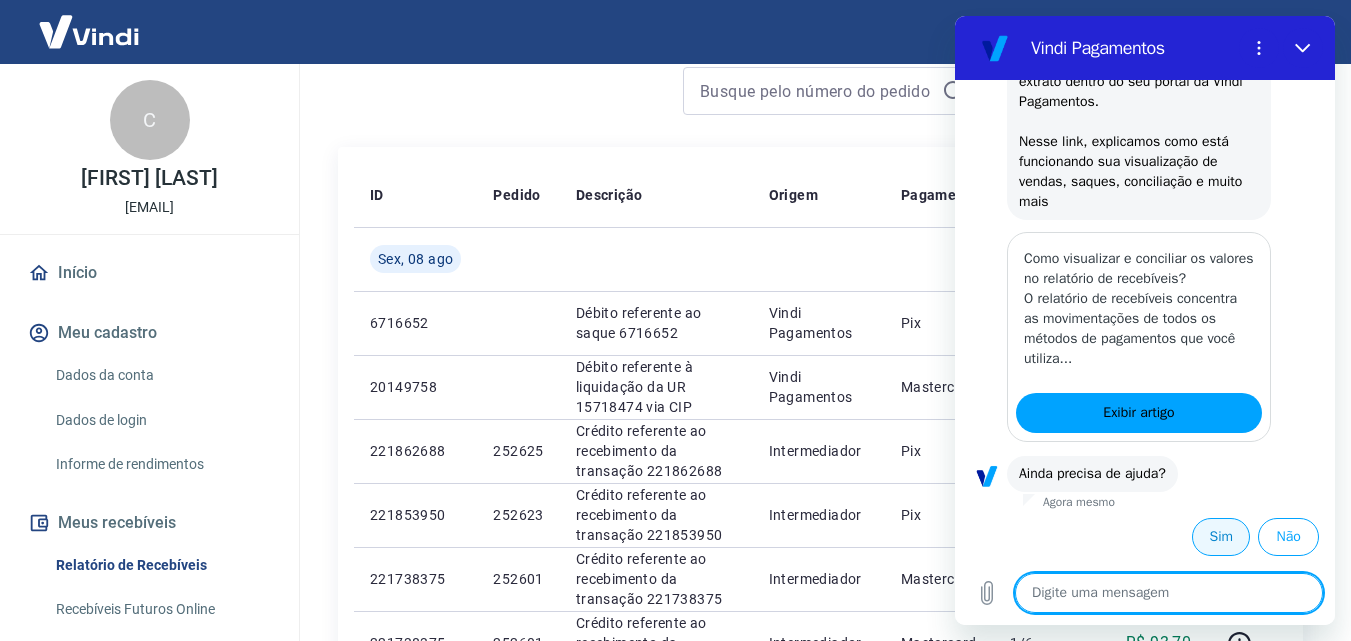 click on "Sim" at bounding box center (1221, 537) 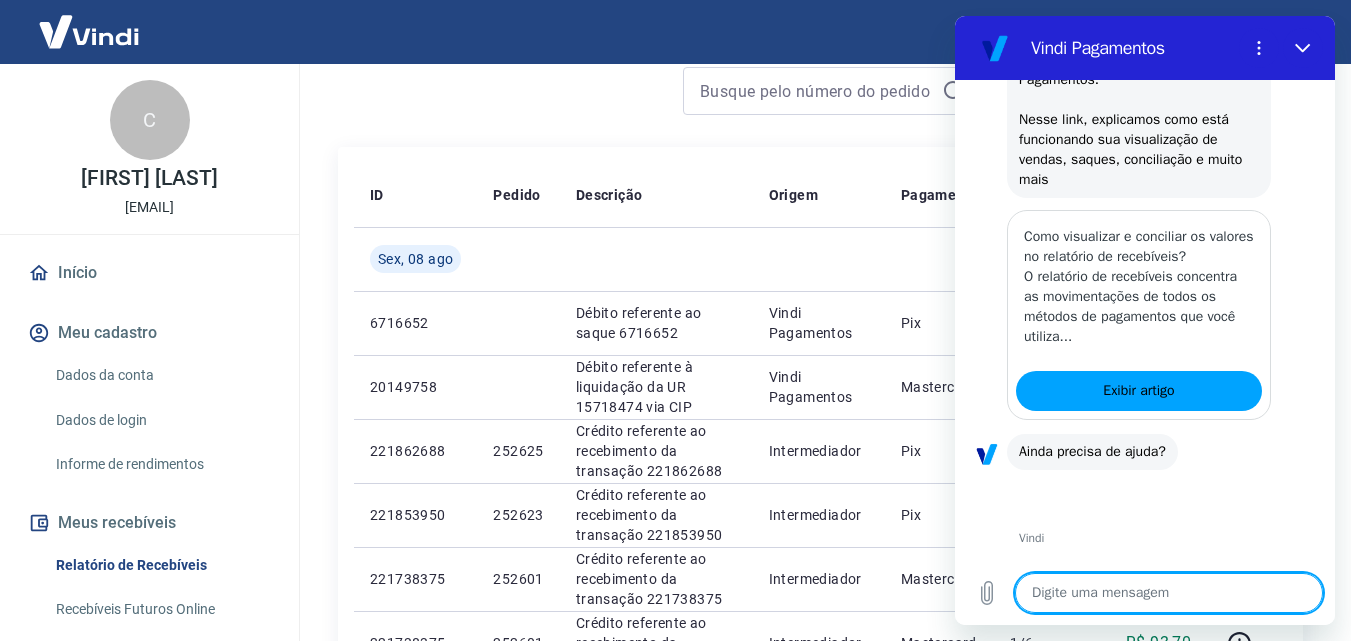 scroll, scrollTop: 776, scrollLeft: 0, axis: vertical 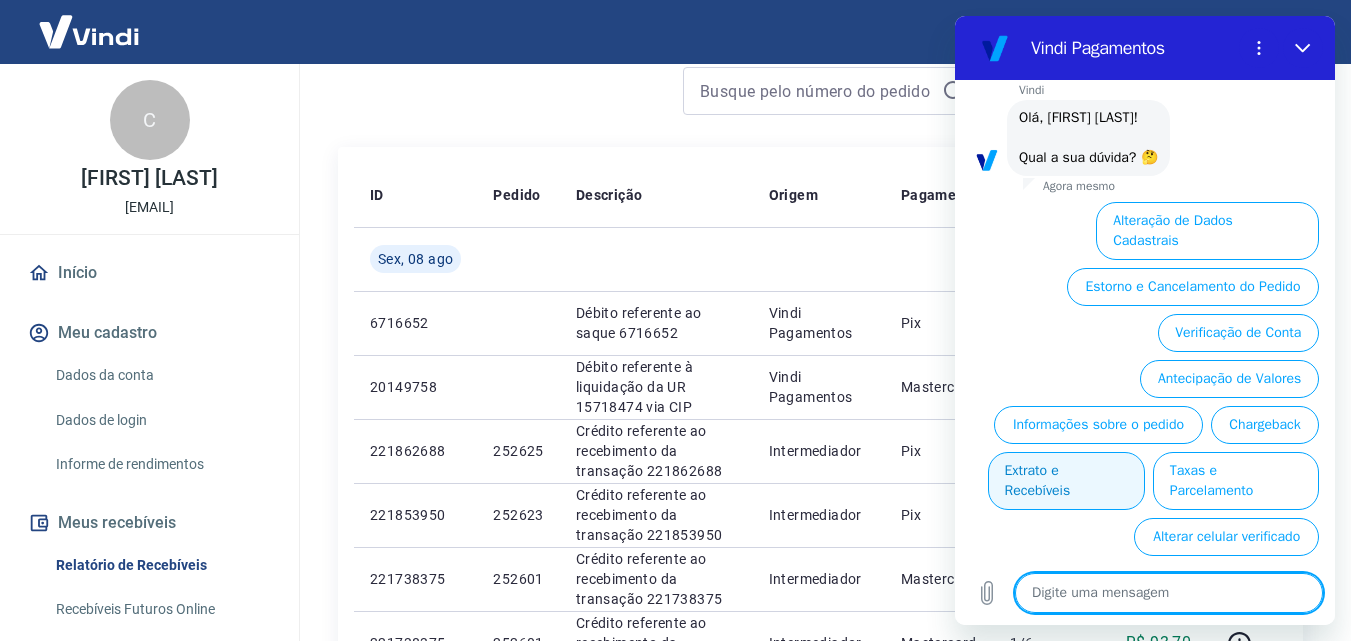 click on "Extrato e Recebíveis" at bounding box center (1066, 481) 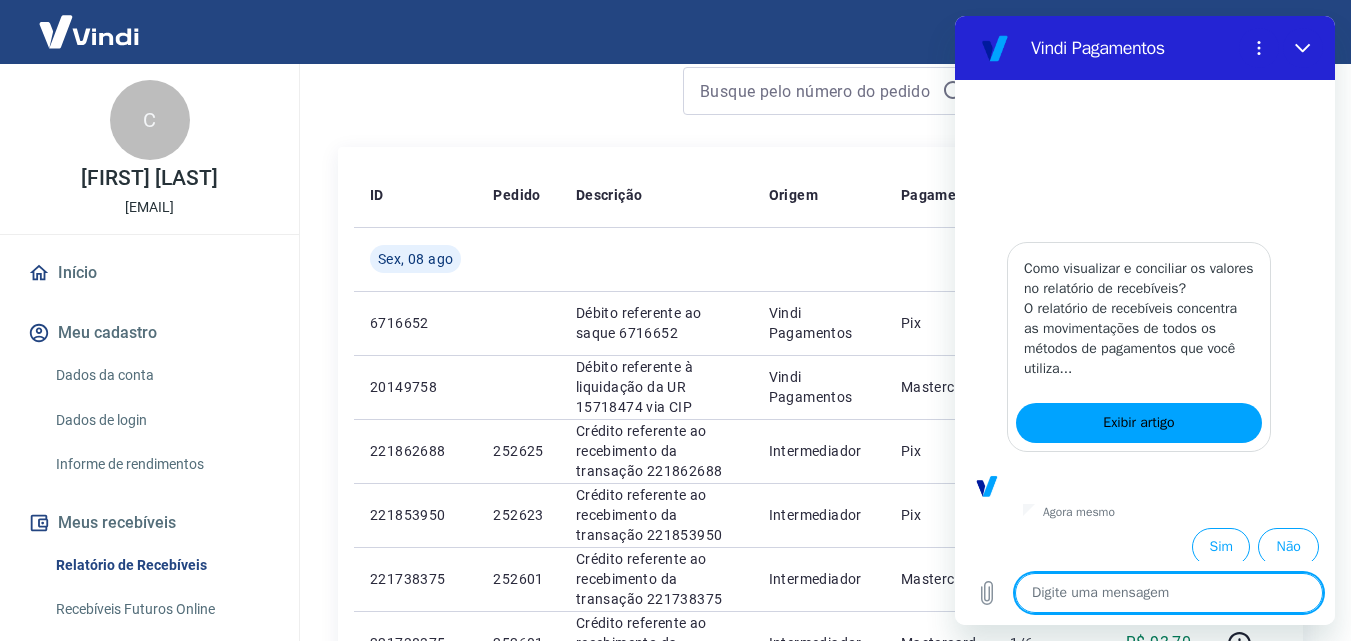 scroll, scrollTop: 1000, scrollLeft: 0, axis: vertical 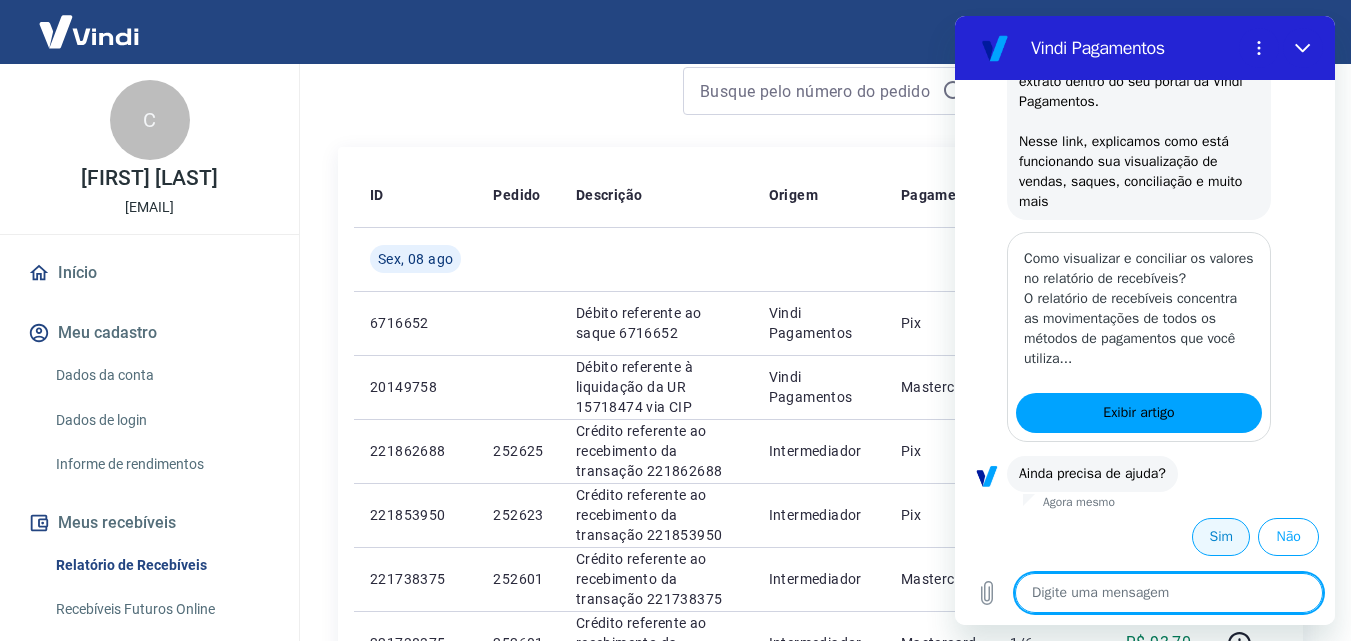 click on "Sim" at bounding box center [1221, 537] 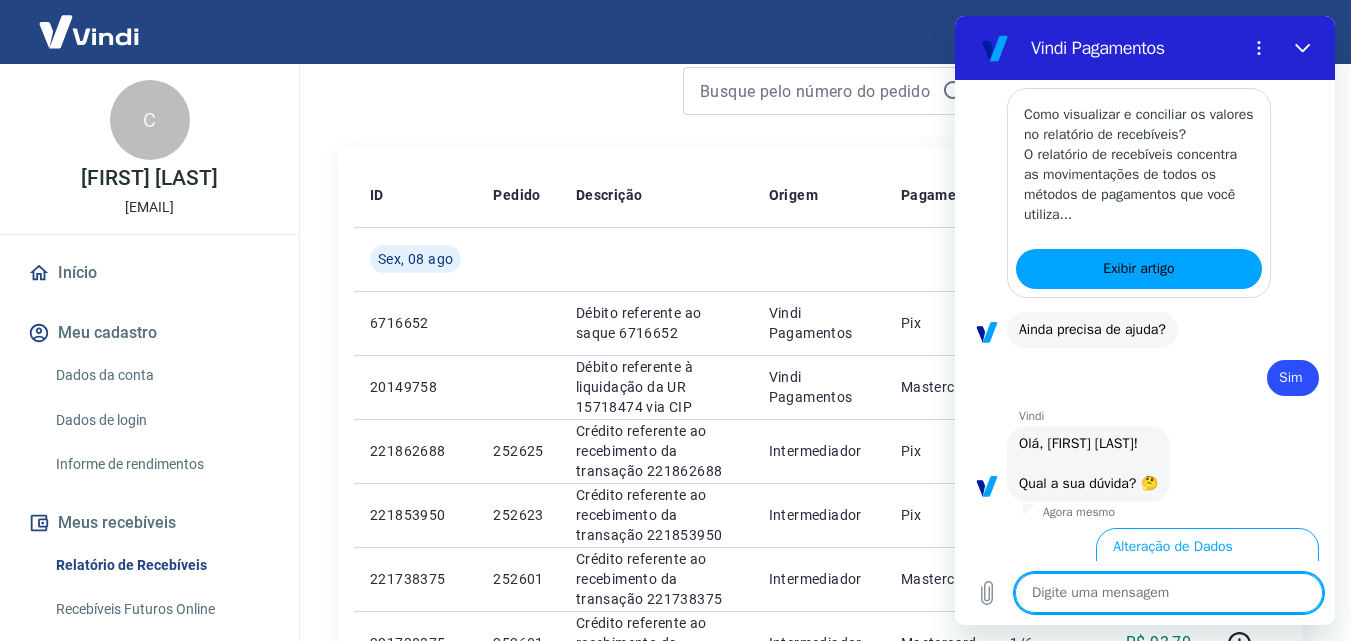 scroll, scrollTop: 1476, scrollLeft: 0, axis: vertical 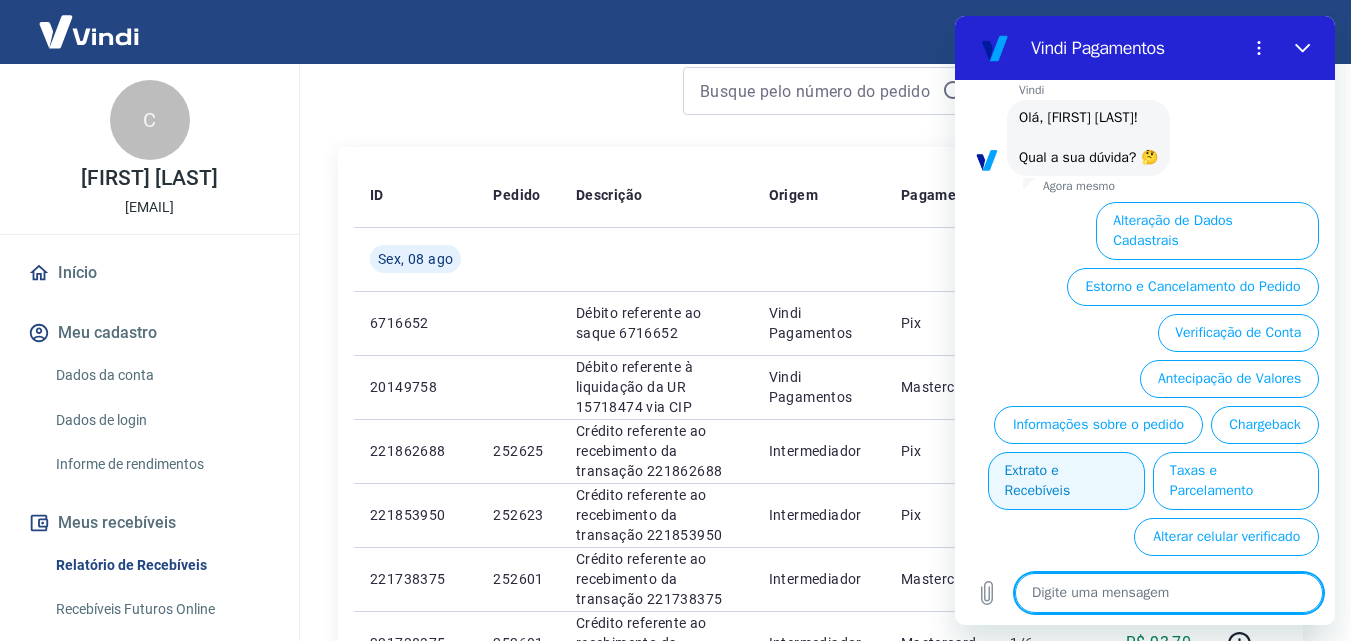 click on "Extrato e Recebíveis" at bounding box center [1066, 481] 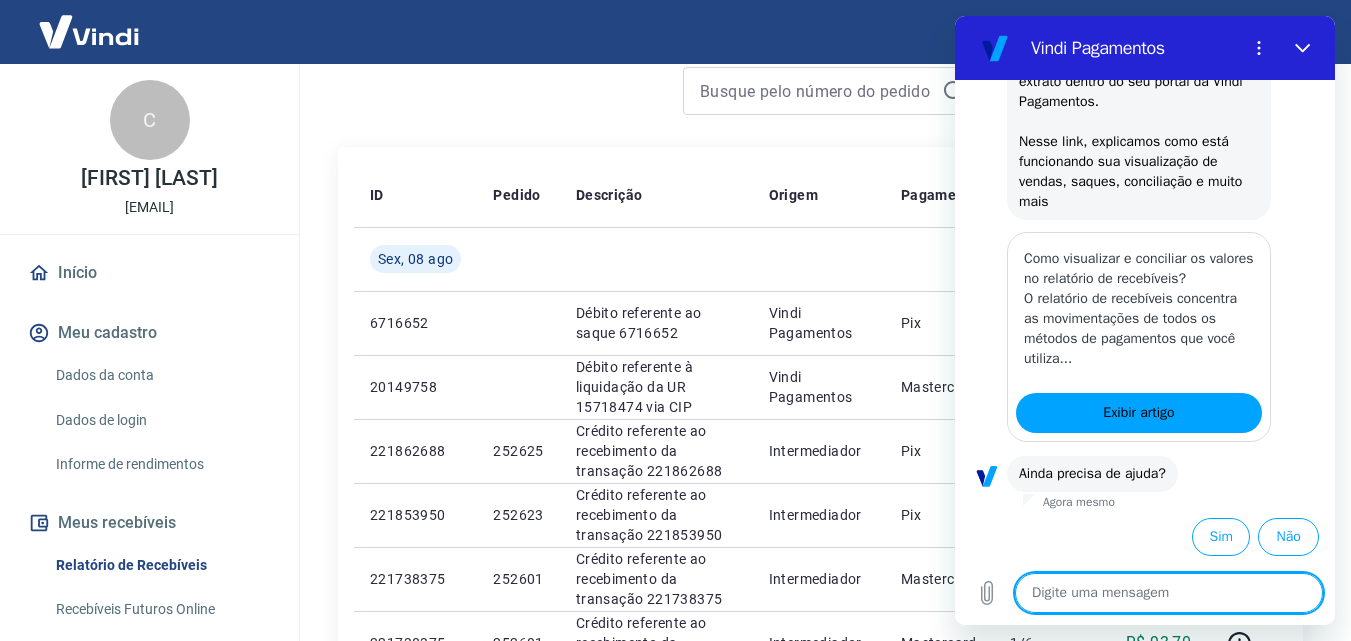 scroll, scrollTop: 1700, scrollLeft: 0, axis: vertical 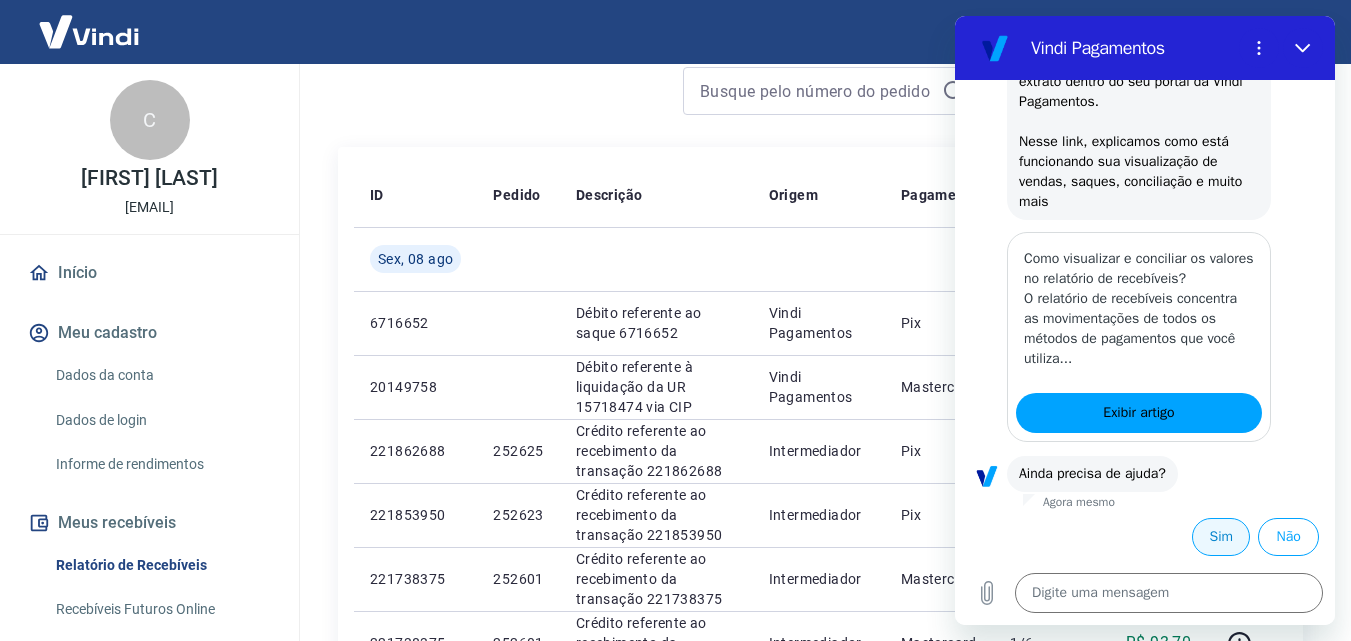 click on "Sim" at bounding box center (1221, 537) 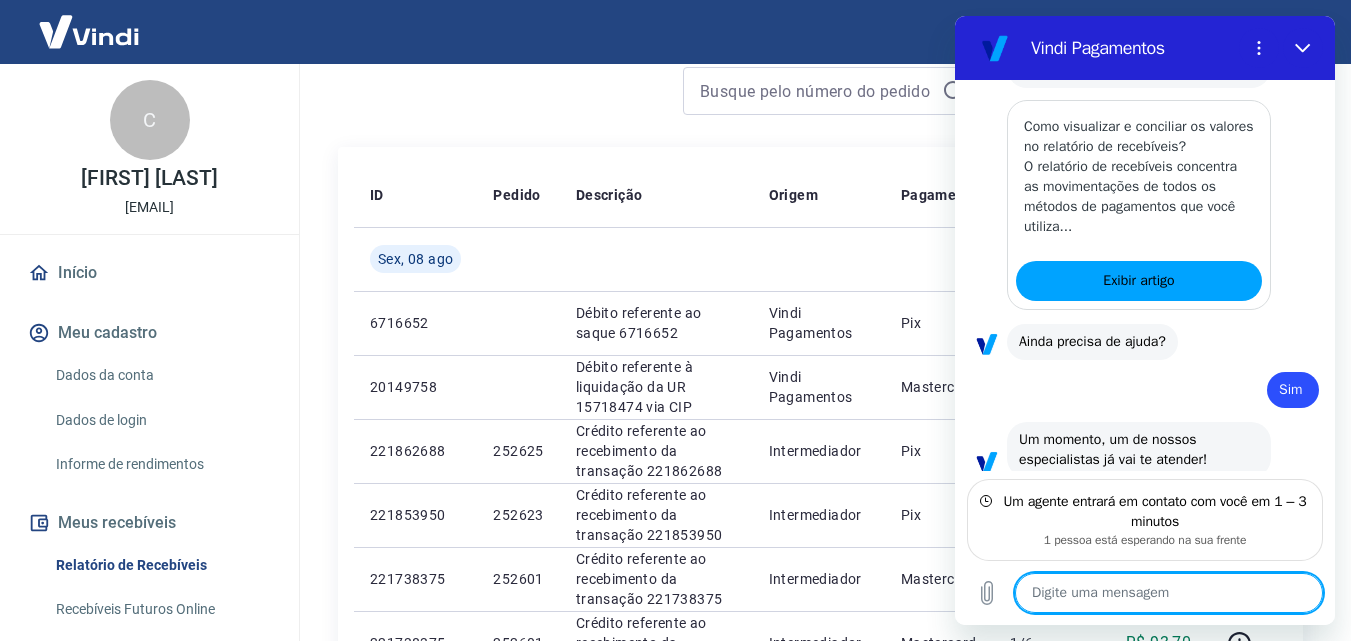 scroll, scrollTop: 1862, scrollLeft: 0, axis: vertical 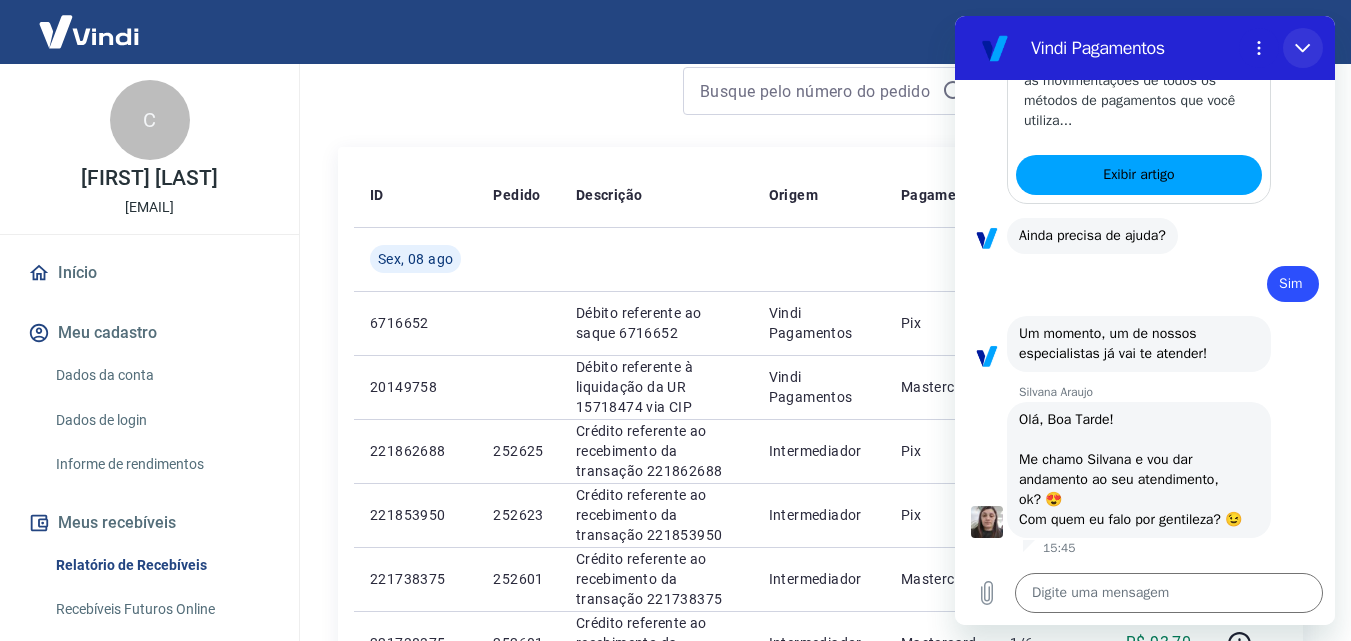 drag, startPoint x: 1299, startPoint y: 46, endPoint x: 2082, endPoint y: 62, distance: 783.16345 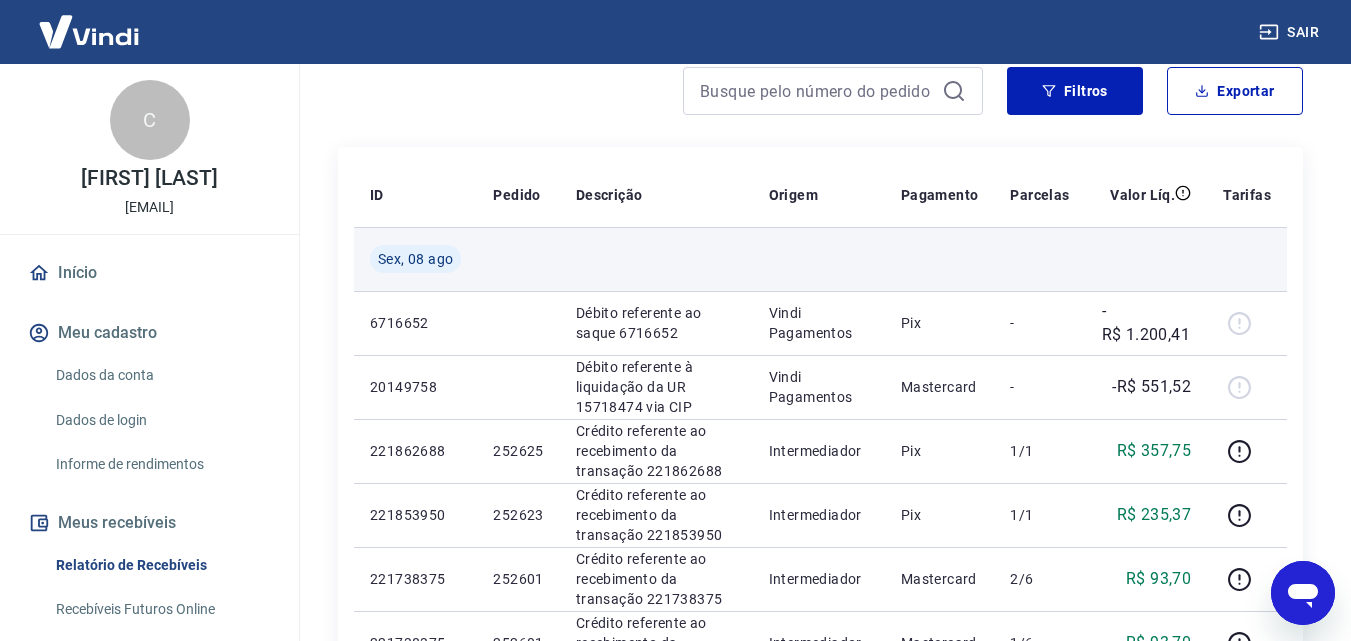 scroll, scrollTop: 0, scrollLeft: 0, axis: both 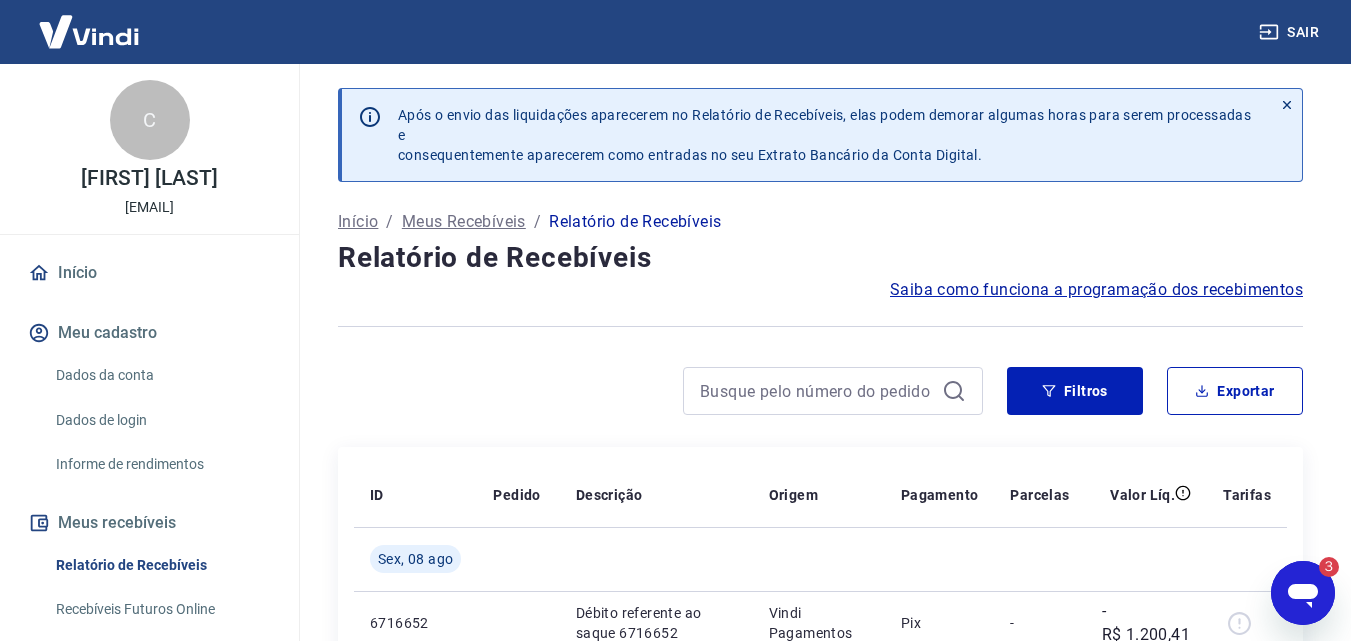 type on "x" 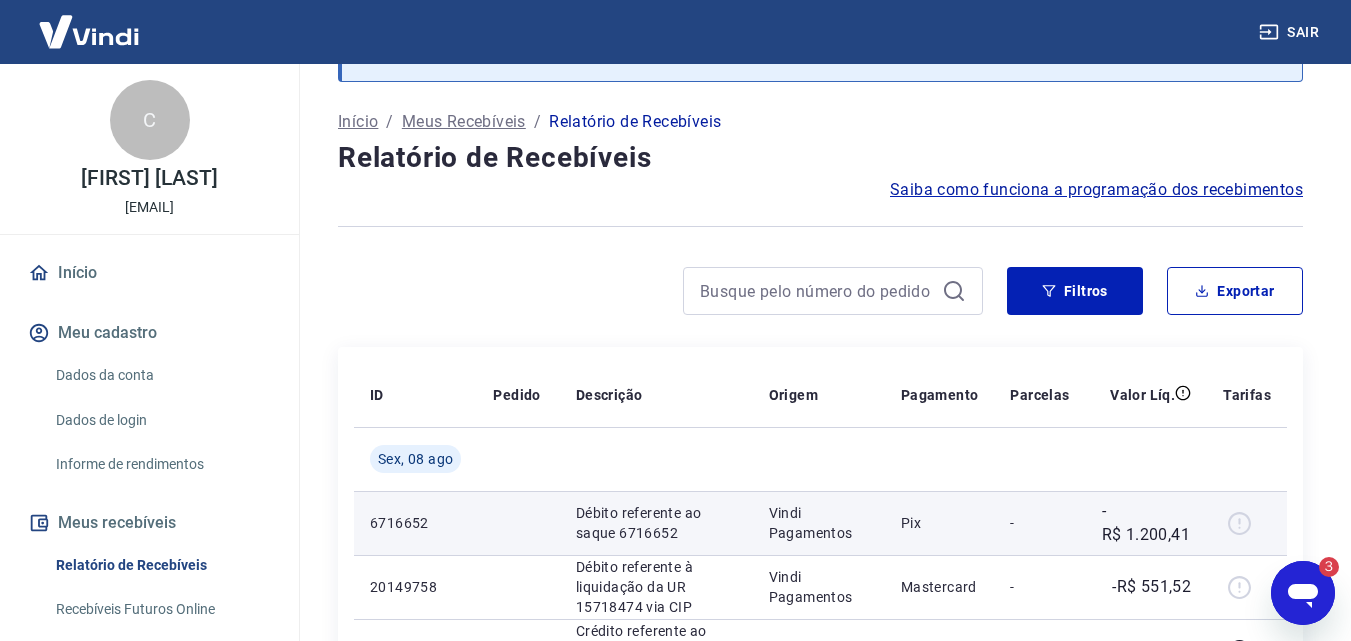 scroll, scrollTop: 300, scrollLeft: 0, axis: vertical 